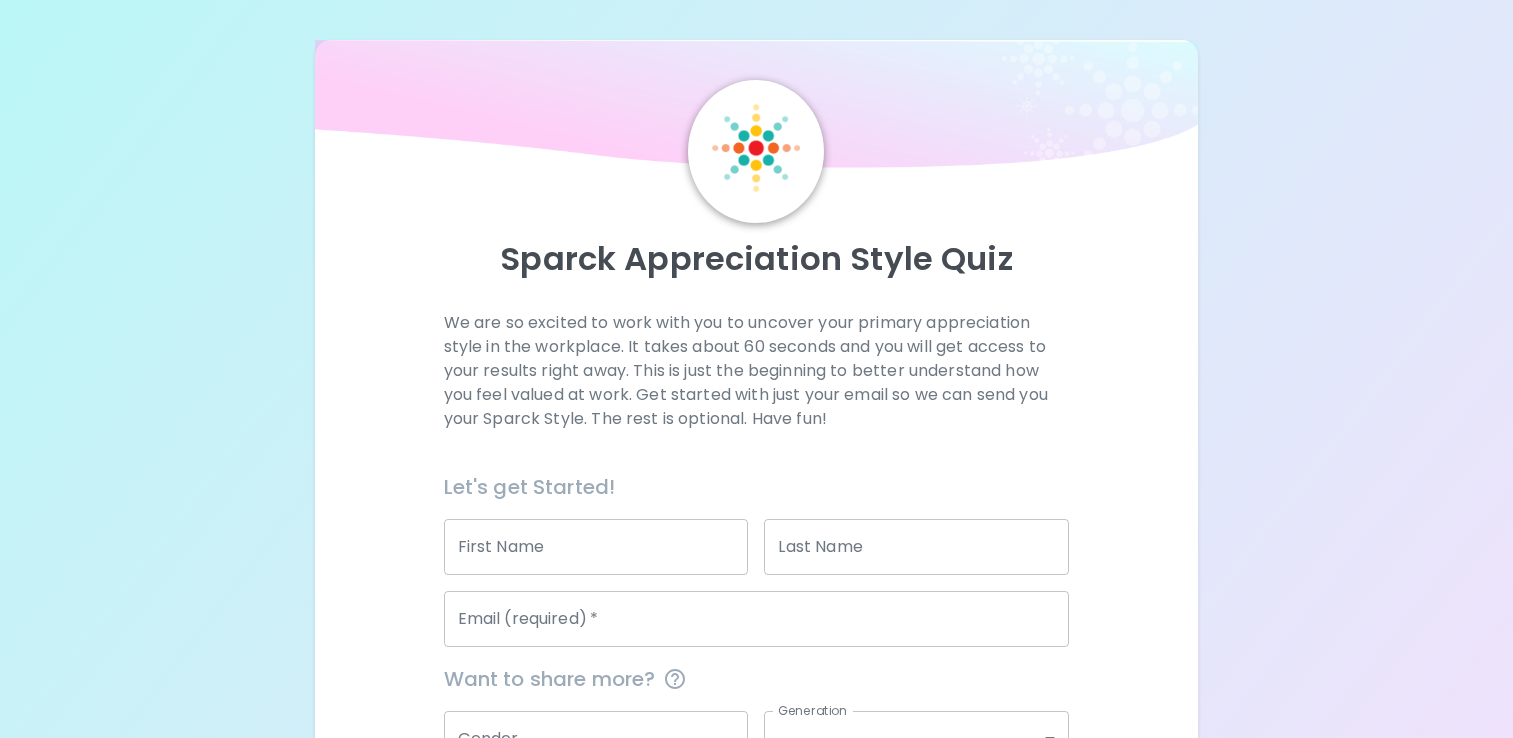 scroll, scrollTop: 0, scrollLeft: 0, axis: both 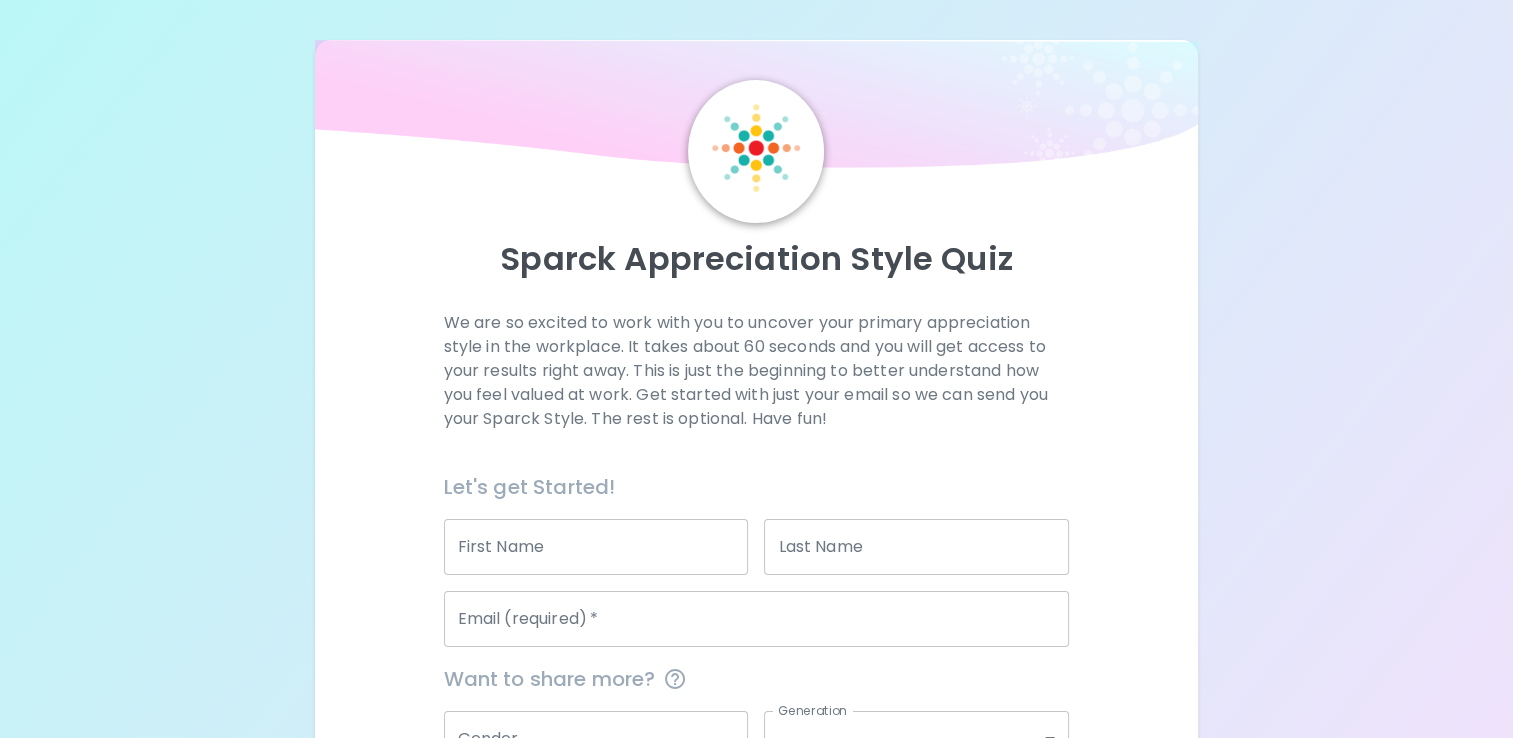 click on "Sparck Appreciation Style Quiz We are so excited to work with you to uncover your primary appreciation style in the workplace. It takes about 60 seconds and you will get access to your results right away. This is just the beginning to better understand how you feel valued at work. Get started with just your email so we can send you your Sparck Style. The rest is optional. Have fun! Let's get Started! First Name First Name Last Name Last Name Email (required)   * Email (required)   * Want to share more? Gender Gender Generation ​ Generation Organization Name Organization Name Current Position ​ Current Position Preferred Language English en Preferred Language Get Started" at bounding box center (756, 476) 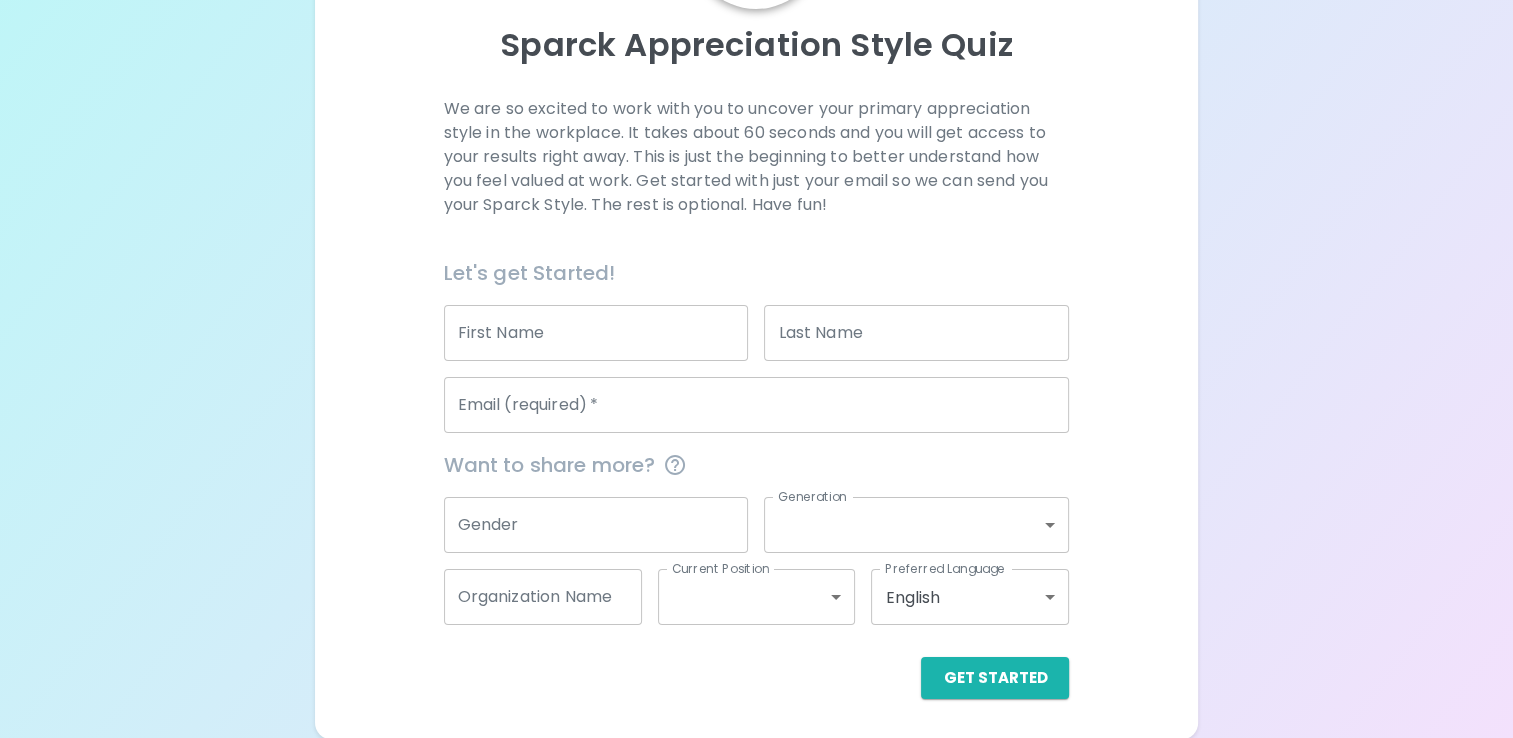 click on "First Name" at bounding box center (596, 333) 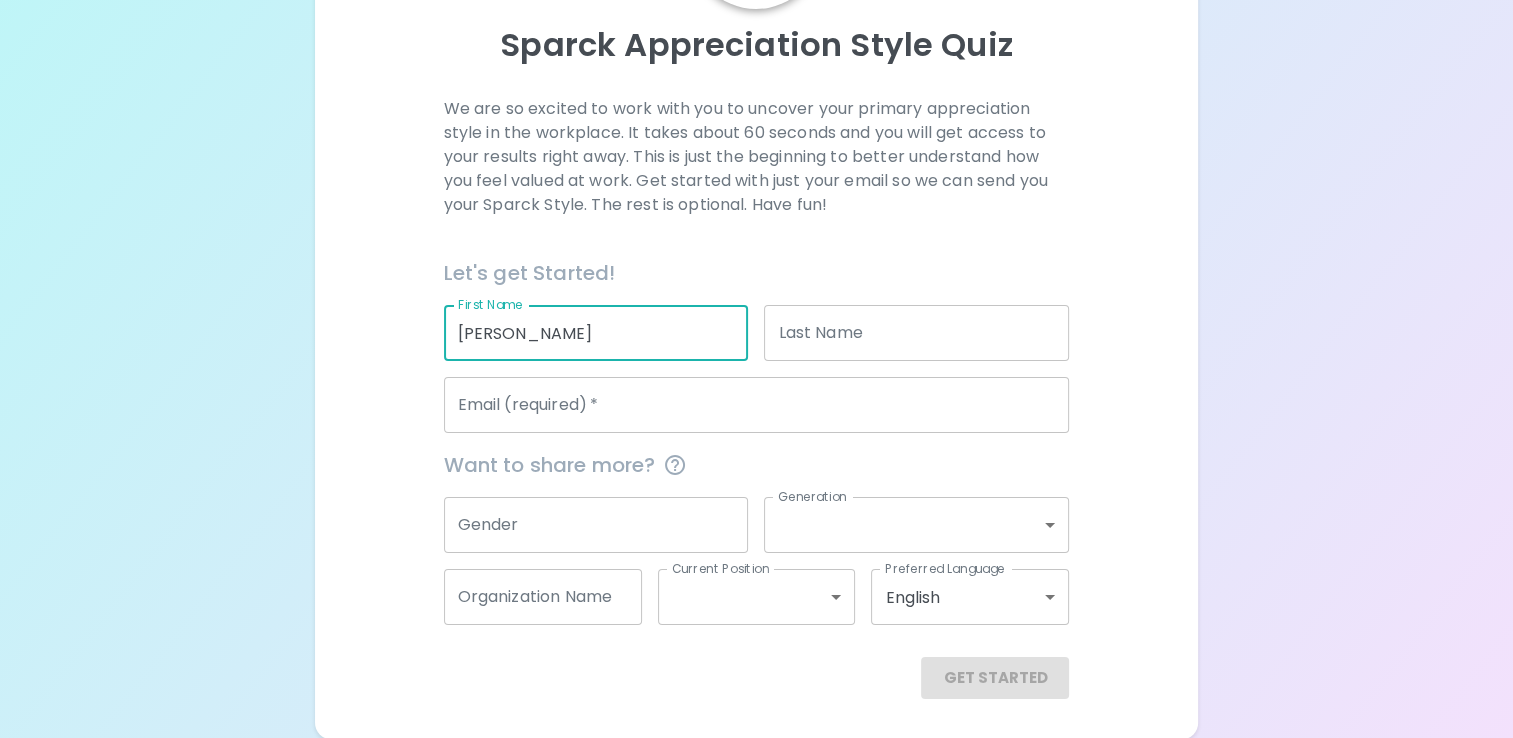 type on "[PERSON_NAME]" 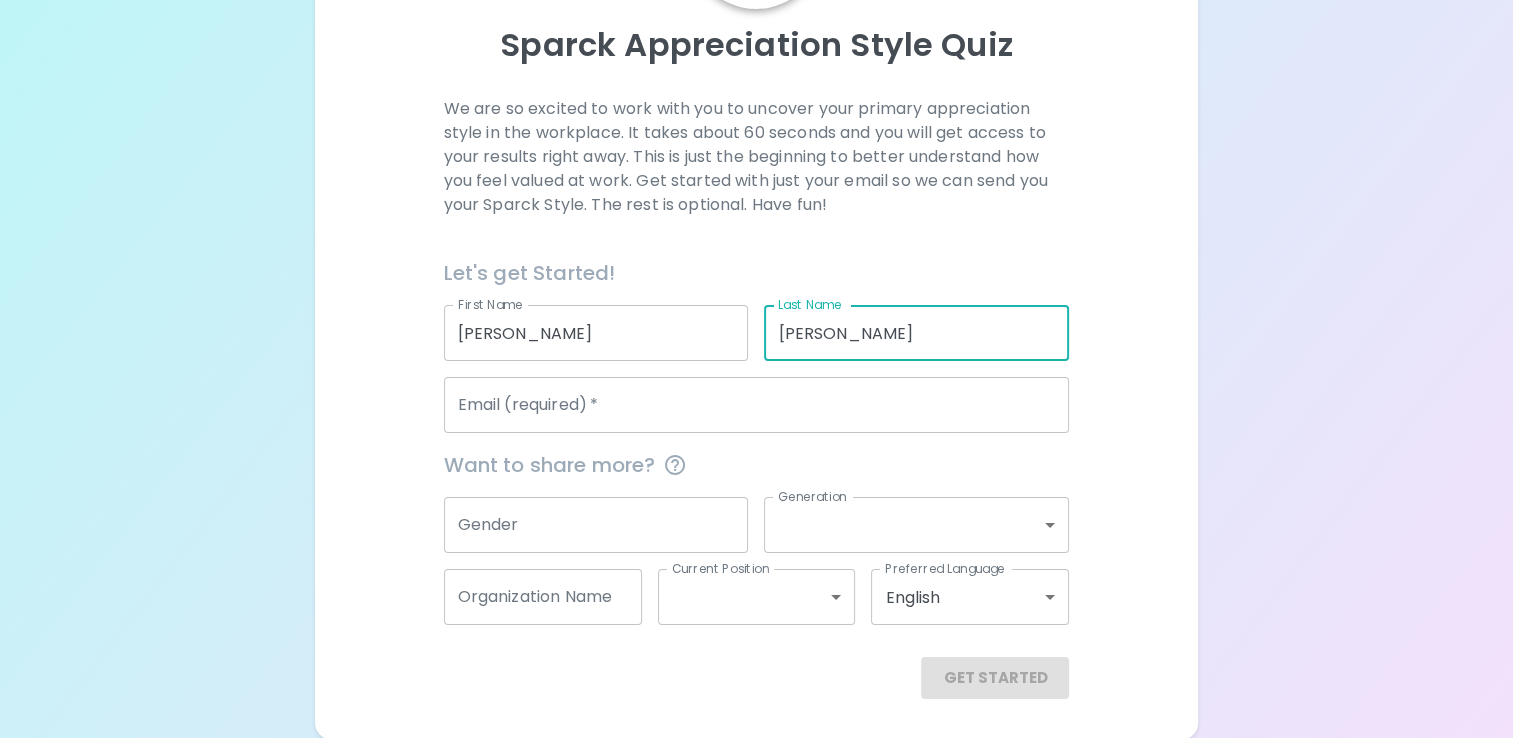 type on "[PERSON_NAME]" 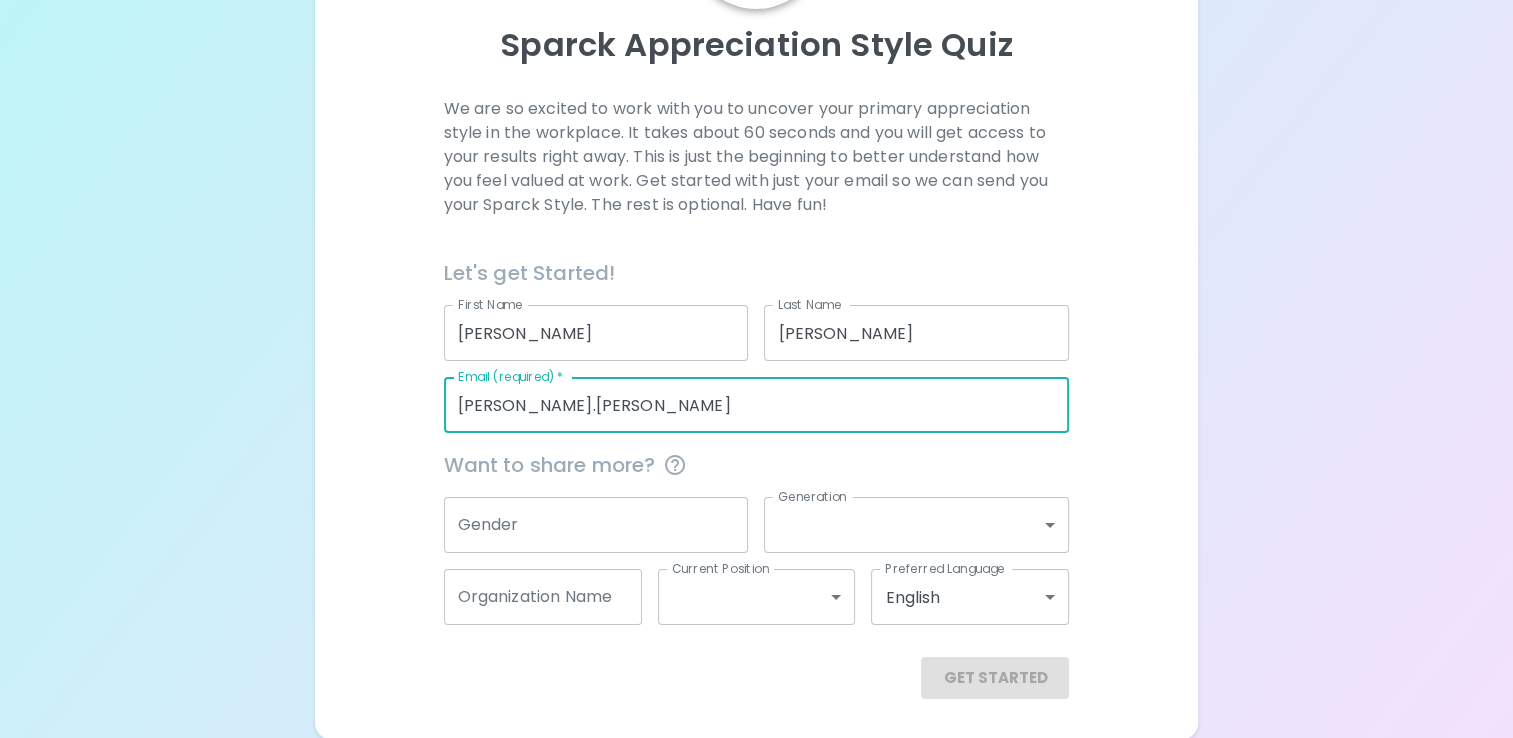 type on "[PERSON_NAME][EMAIL_ADDRESS][PERSON_NAME][DOMAIN_NAME]" 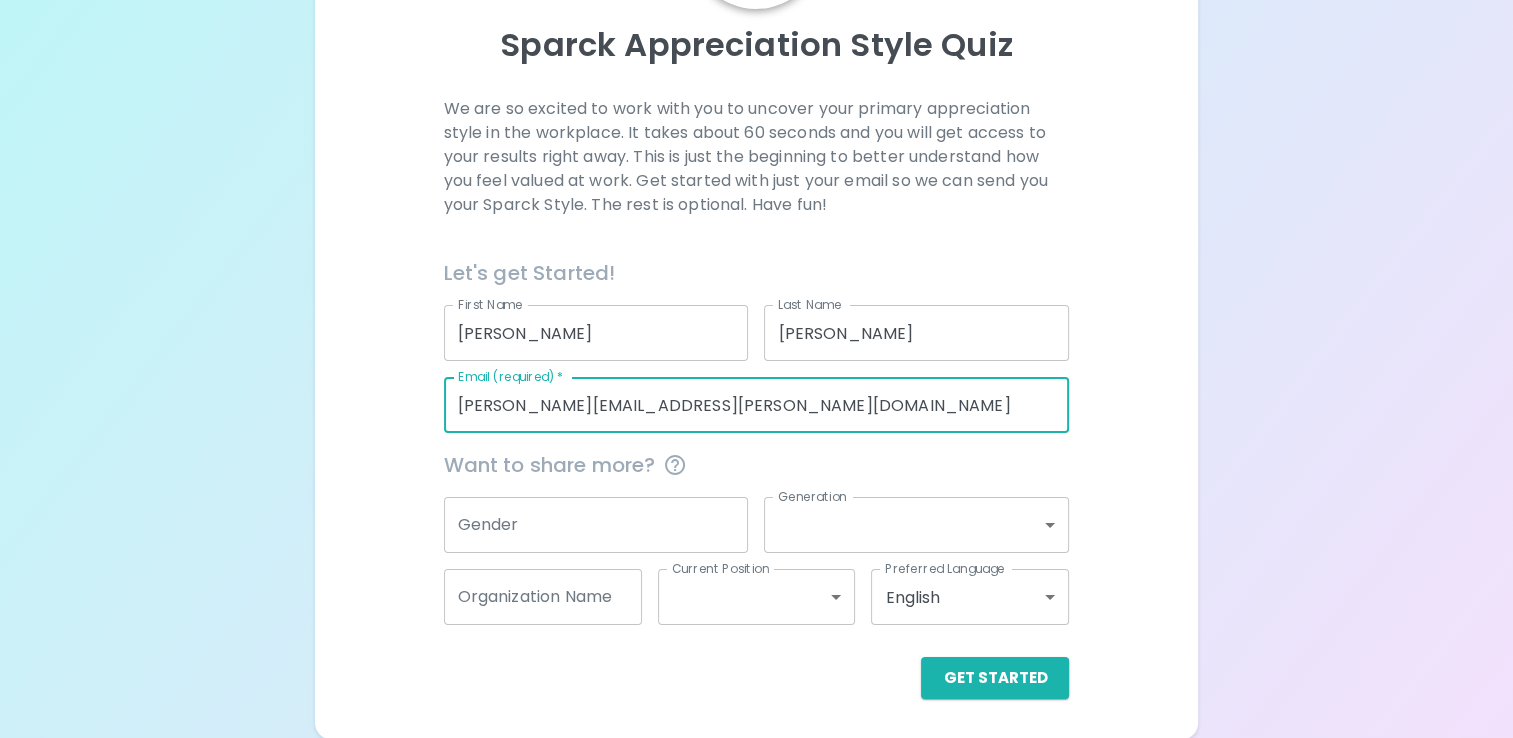 click on "Gender" at bounding box center [596, 525] 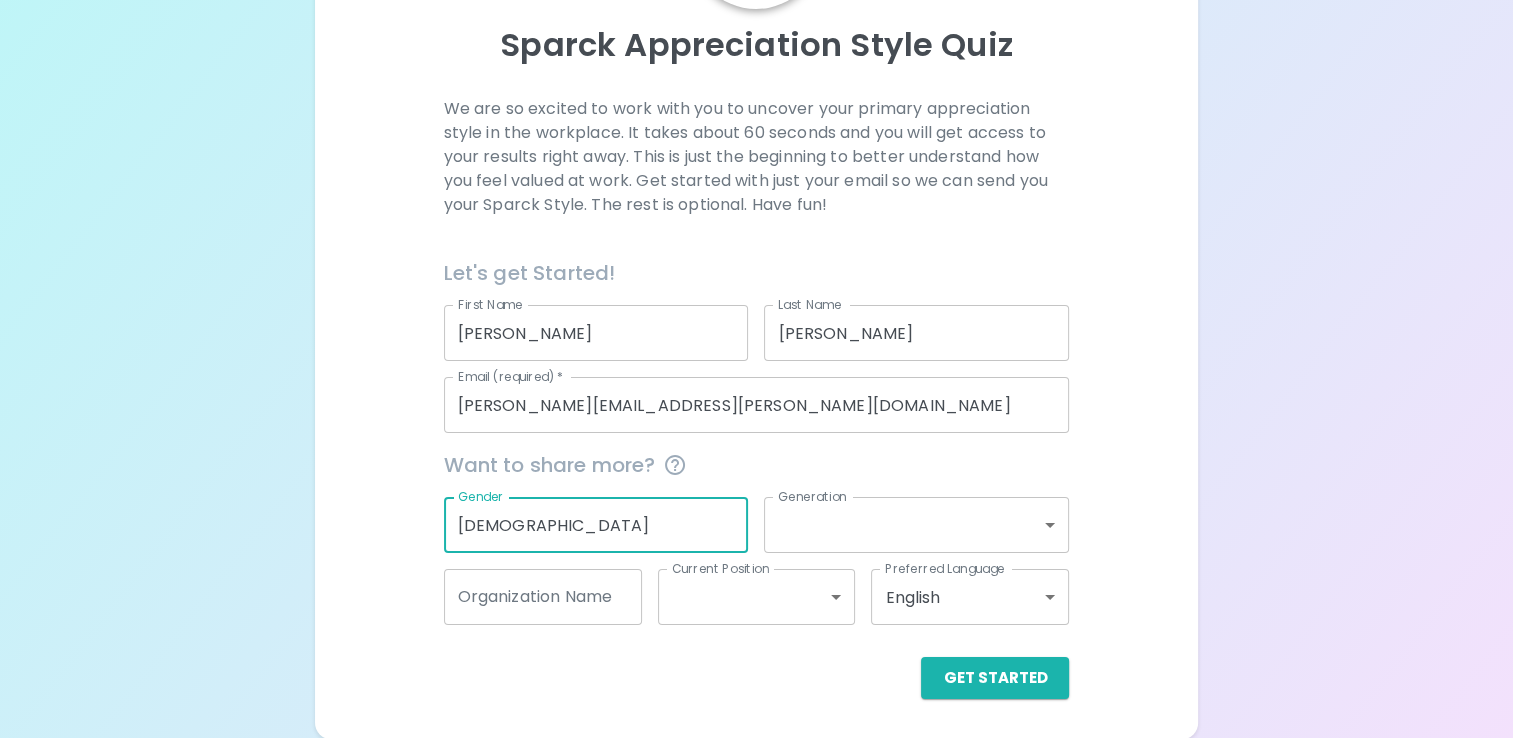 type on "[DEMOGRAPHIC_DATA]" 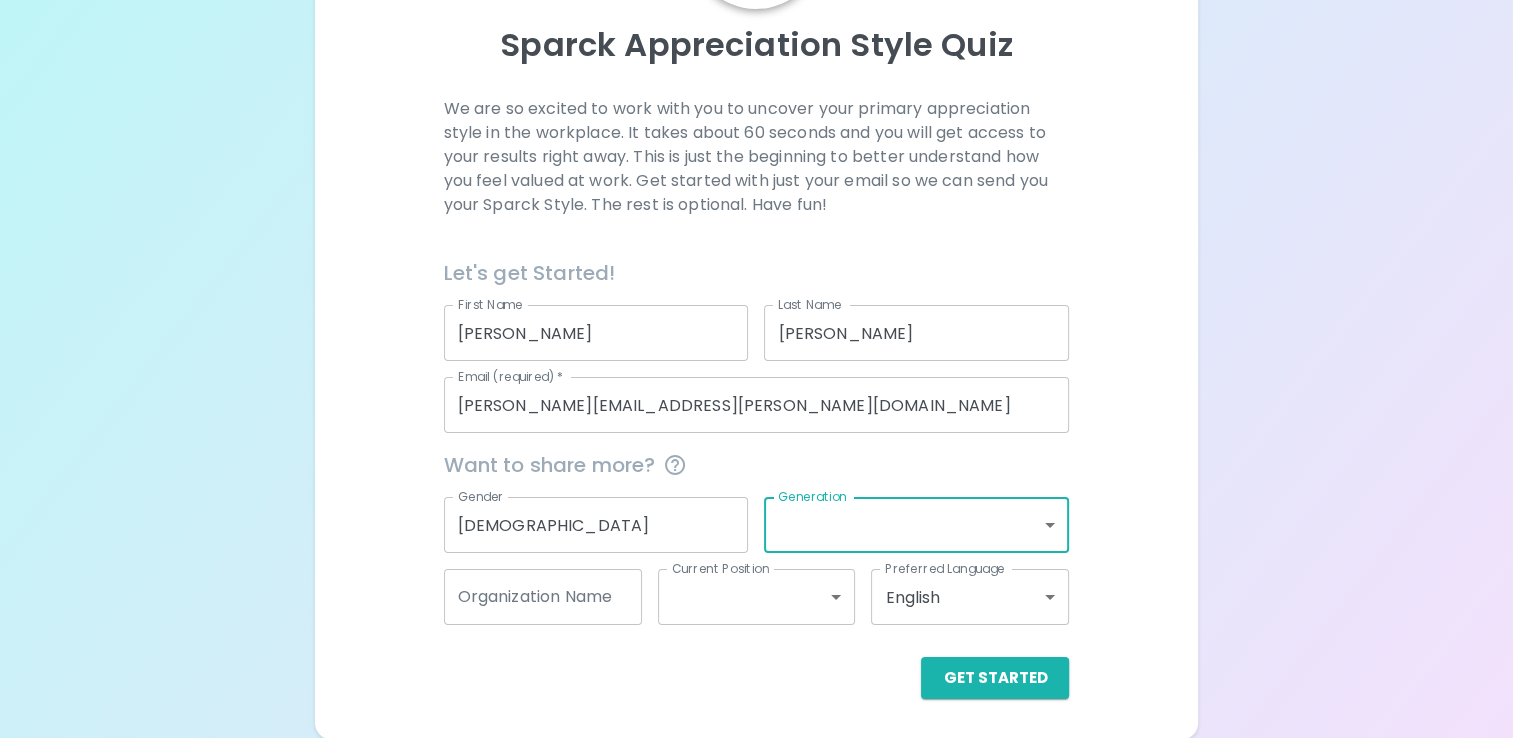 click on "Sparck Appreciation Style Quiz We are so excited to work with you to uncover your primary appreciation style in the workplace. It takes about 60 seconds and you will get access to your results right away. This is just the beginning to better understand how you feel valued at work. Get started with just your email so we can send you your Sparck Style. The rest is optional. Have fun! Let's get Started! First Name [PERSON_NAME] First Name Last Name [PERSON_NAME] Last Name Email (required)   * [PERSON_NAME][EMAIL_ADDRESS][PERSON_NAME][DOMAIN_NAME] Email (required)   * Want to share more? Gender [DEMOGRAPHIC_DATA] Gender Generation ​ Generation Organization Name Organization Name Current Position ​ Current Position Preferred Language English en Preferred Language Get Started   English Español" at bounding box center (756, 262) 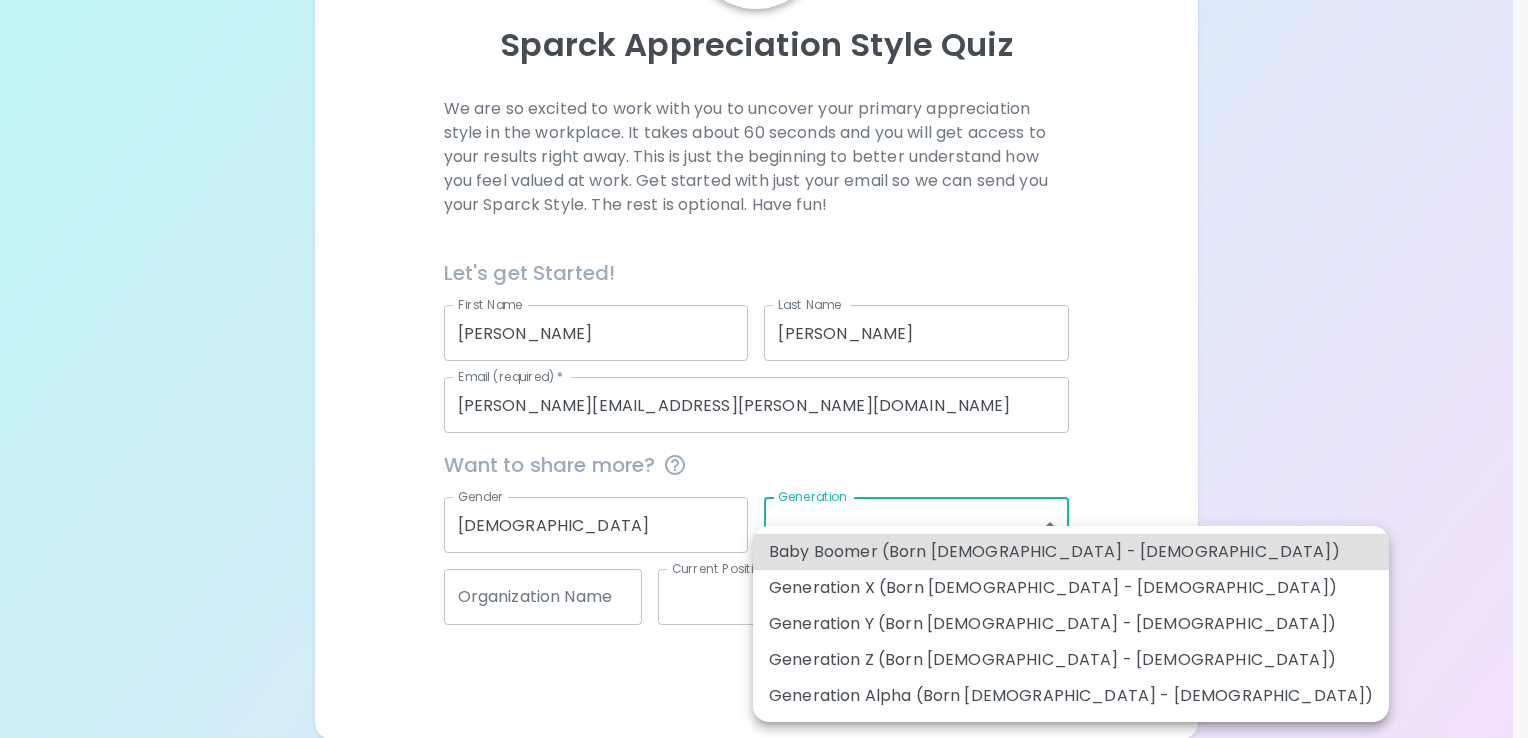 click on "Generation Y (Born [DEMOGRAPHIC_DATA] - [DEMOGRAPHIC_DATA])" at bounding box center (1071, 624) 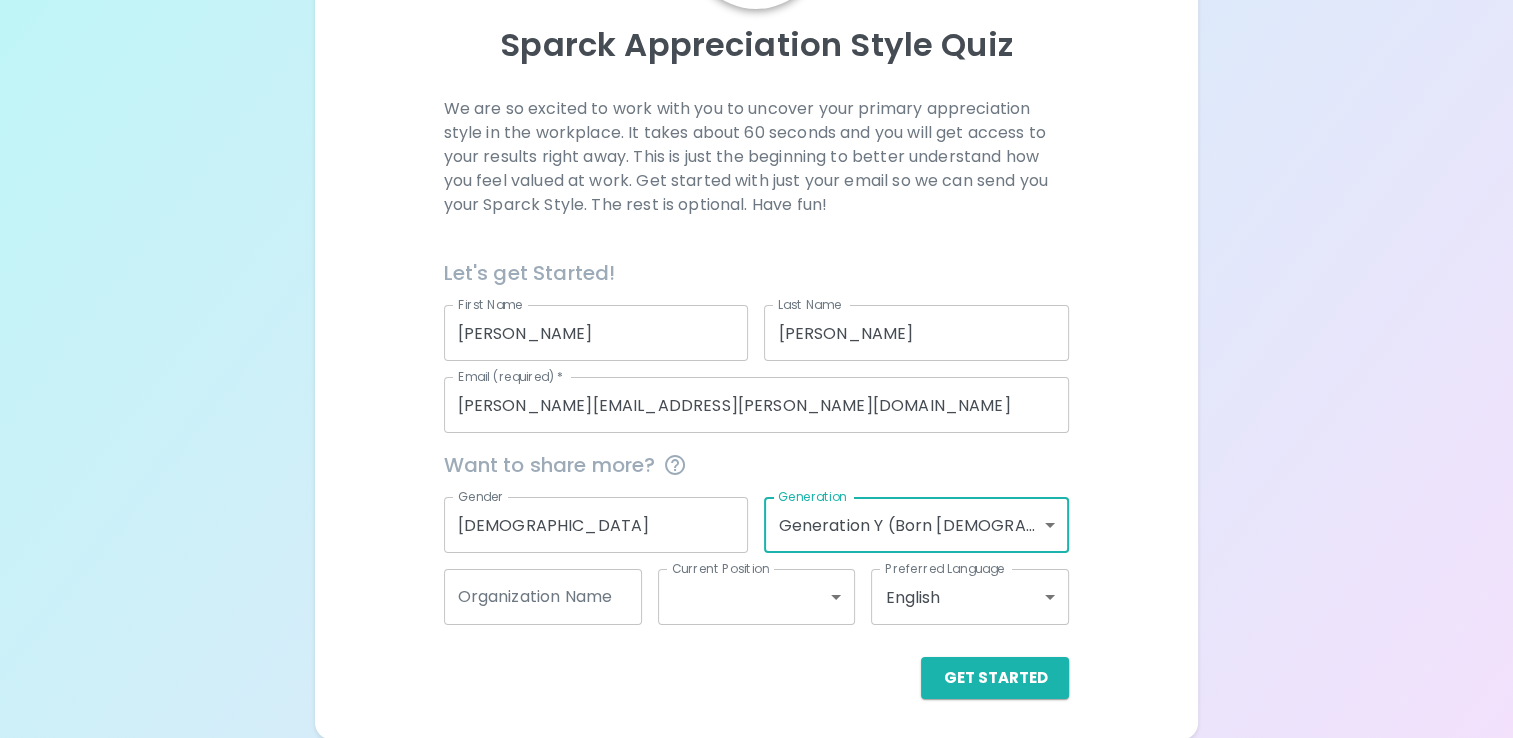 click on "Sparck Appreciation Style Quiz We are so excited to work with you to uncover your primary appreciation style in the workplace. It takes about 60 seconds and you will get access to your results right away. This is just the beginning to better understand how you feel valued at work. Get started with just your email so we can send you your Sparck Style. The rest is optional. Have fun! Let's get Started! First Name [PERSON_NAME] First Name Last Name [PERSON_NAME] Last Name Email (required)   * [PERSON_NAME][EMAIL_ADDRESS][PERSON_NAME][DOMAIN_NAME] Email (required)   * Want to share more? Gender [DEMOGRAPHIC_DATA] Gender Generation Generation Y (Born [DEMOGRAPHIC_DATA] - [DEMOGRAPHIC_DATA]) generation_y Generation Organization Name Organization Name Current Position ​ Current Position Preferred Language English en Preferred Language Get Started   English Español" at bounding box center [756, 262] 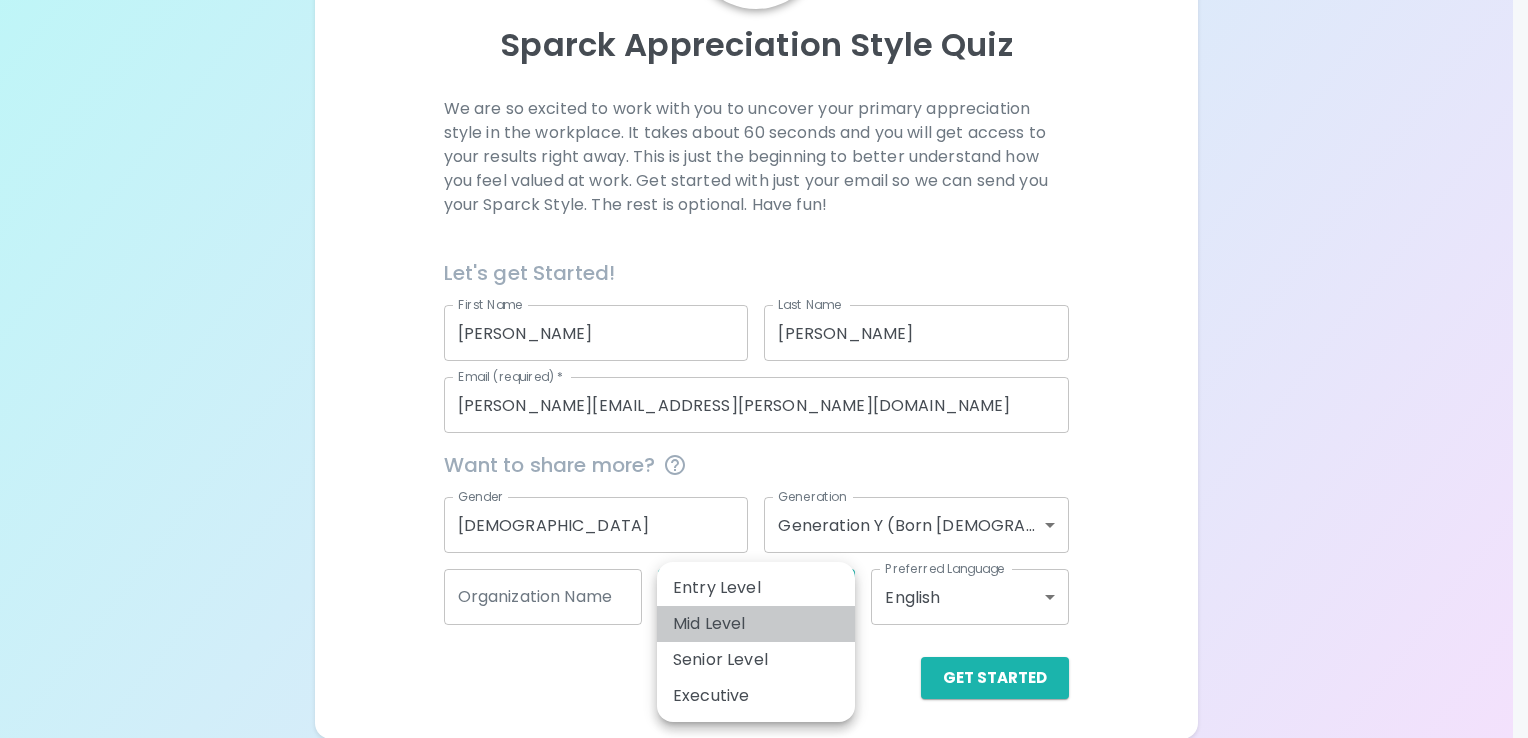 click on "Mid Level" at bounding box center [756, 624] 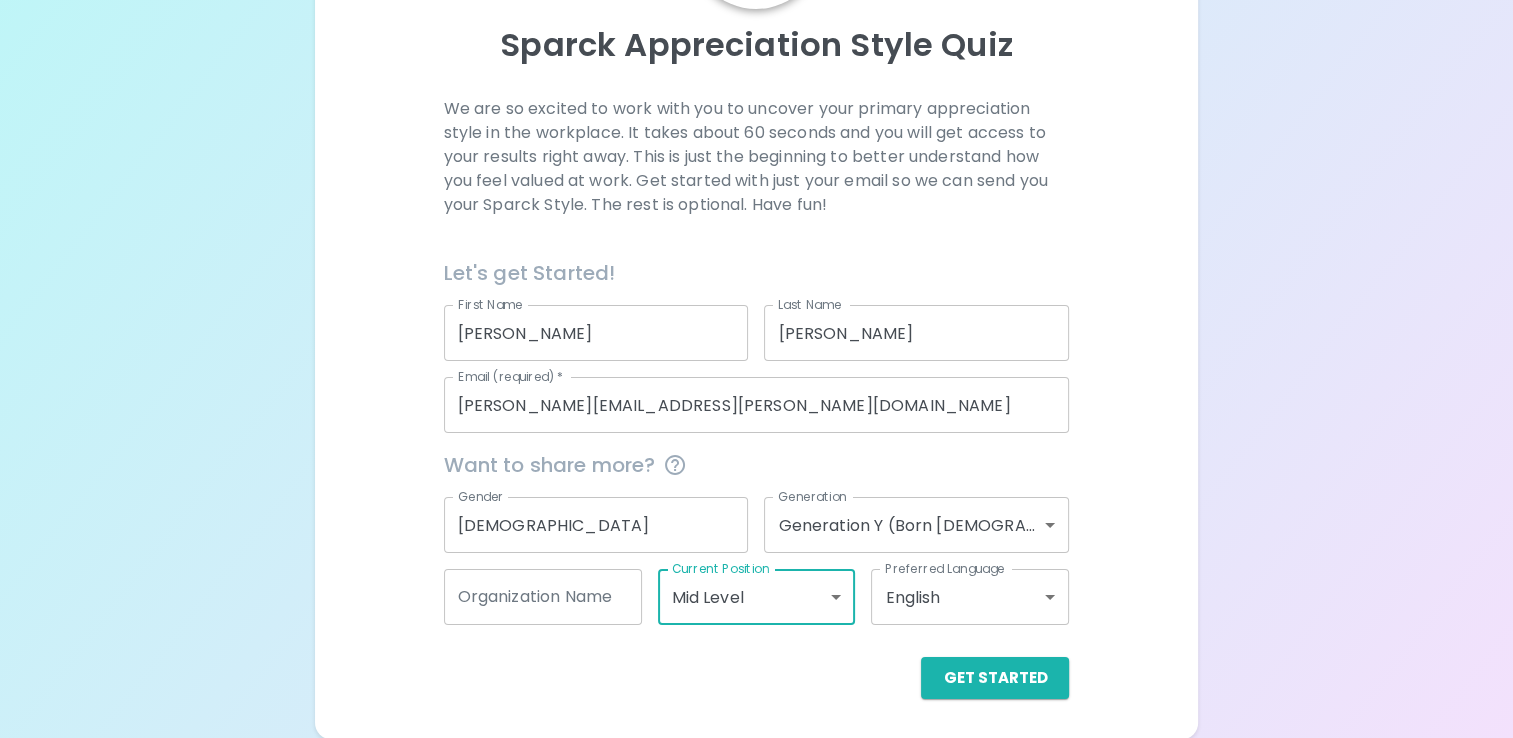 click on "Organization Name" at bounding box center [543, 597] 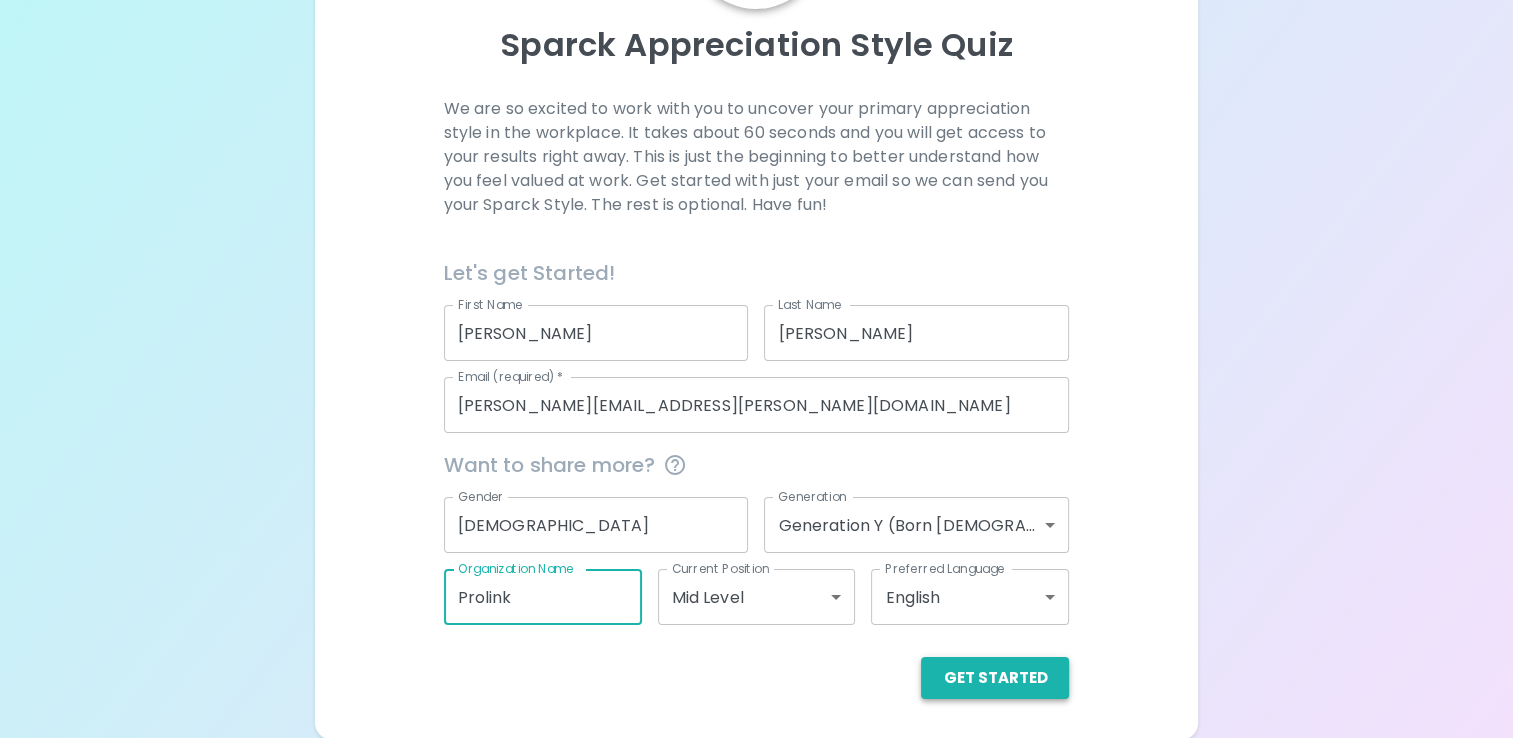 type on "Prolink" 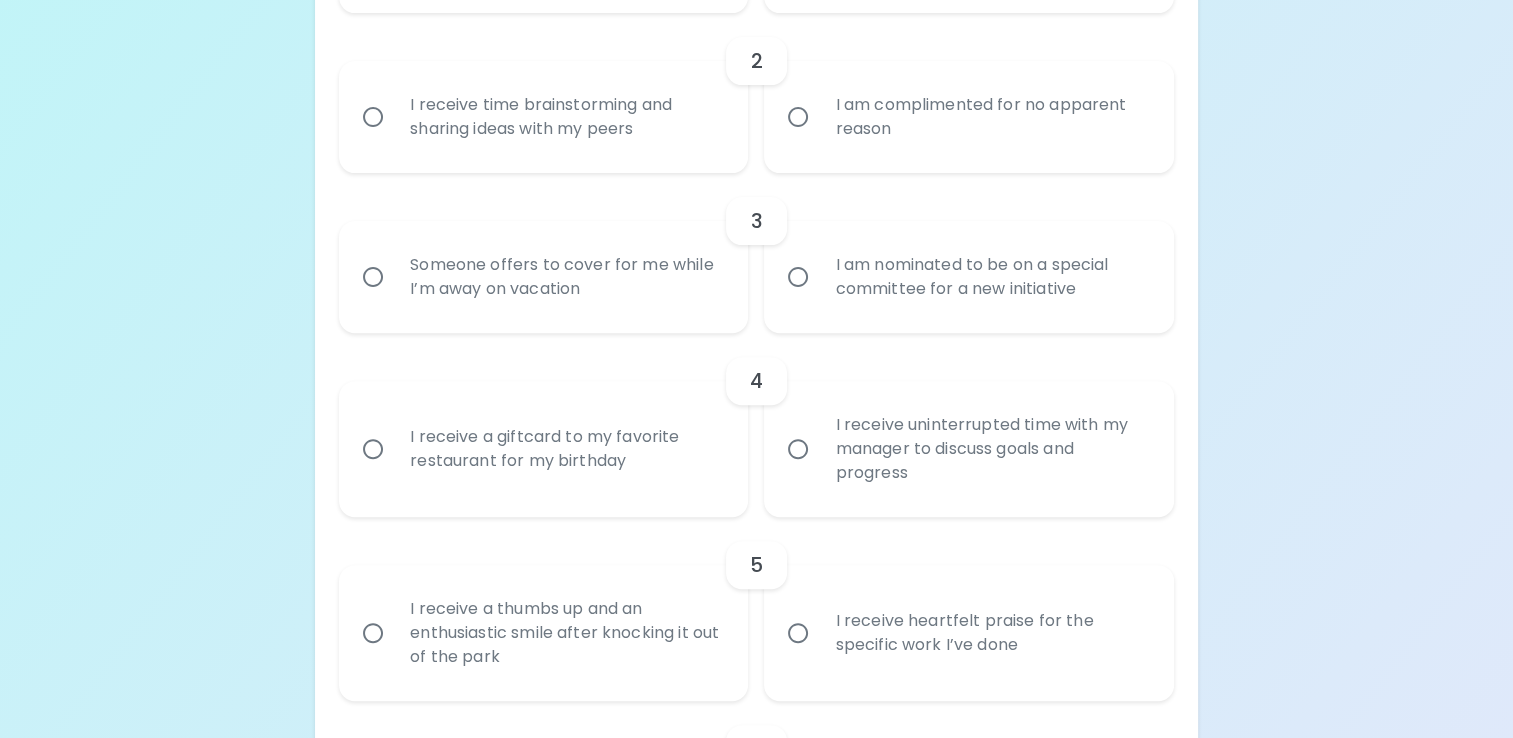 scroll, scrollTop: 213, scrollLeft: 0, axis: vertical 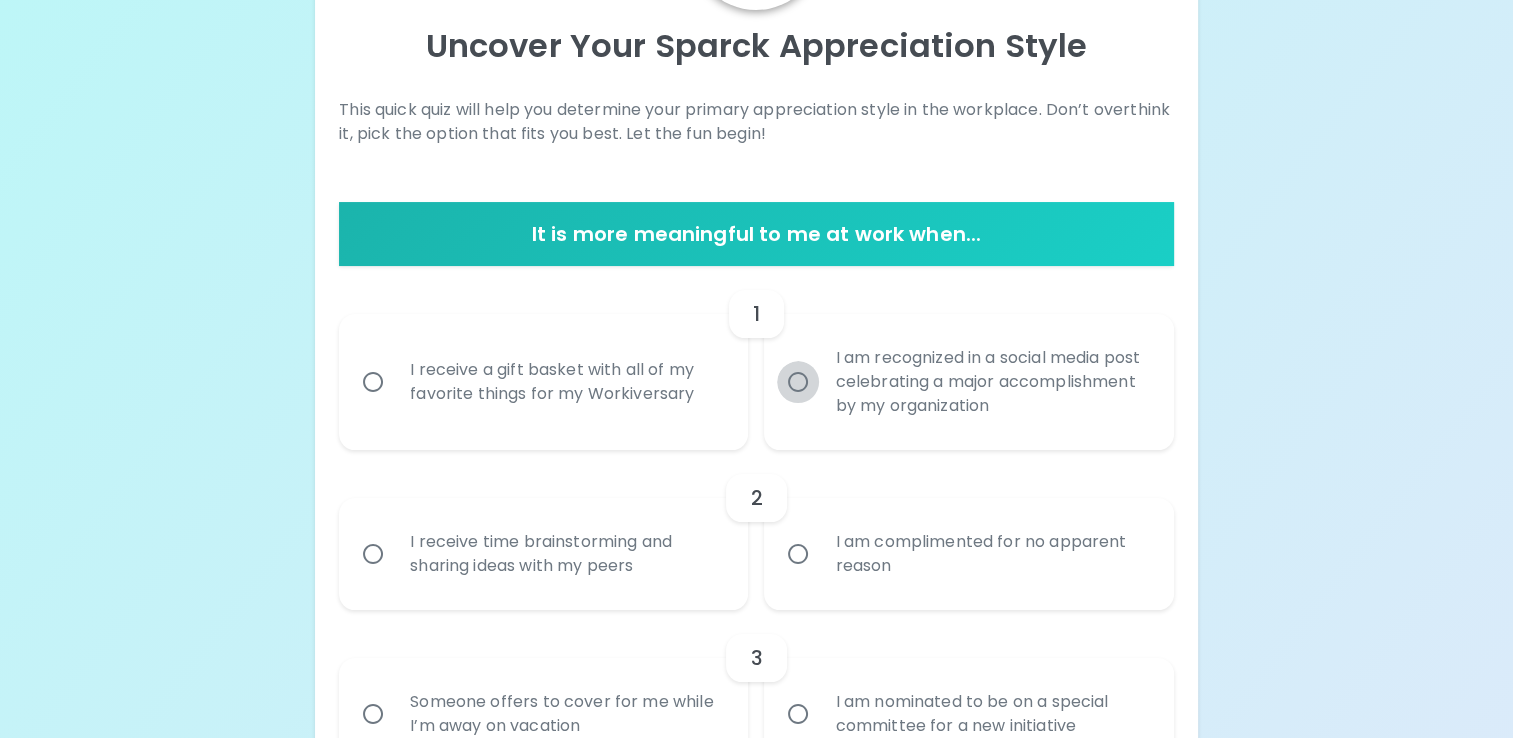 click on "I am recognized in a social media post celebrating a major accomplishment by my organization" at bounding box center (798, 382) 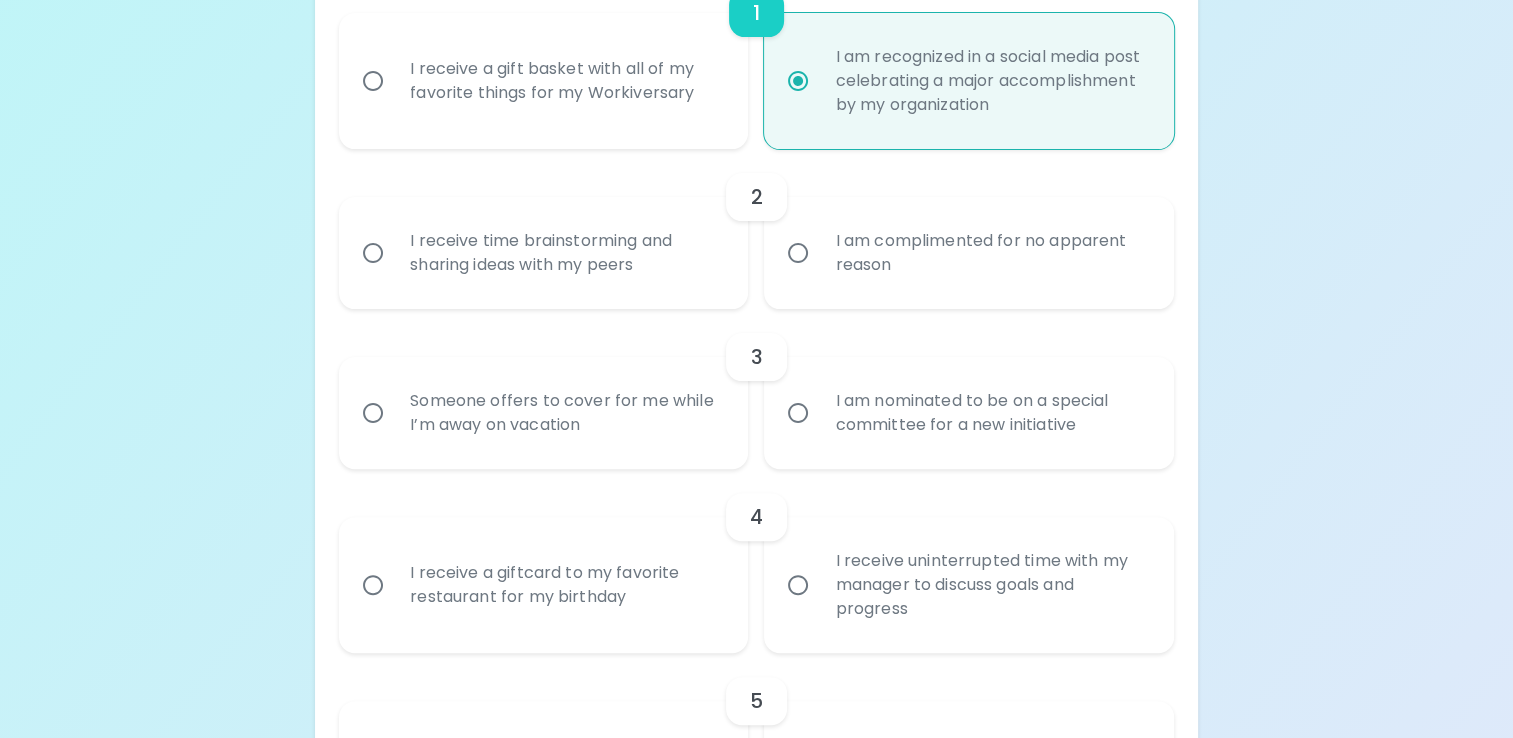 scroll, scrollTop: 513, scrollLeft: 0, axis: vertical 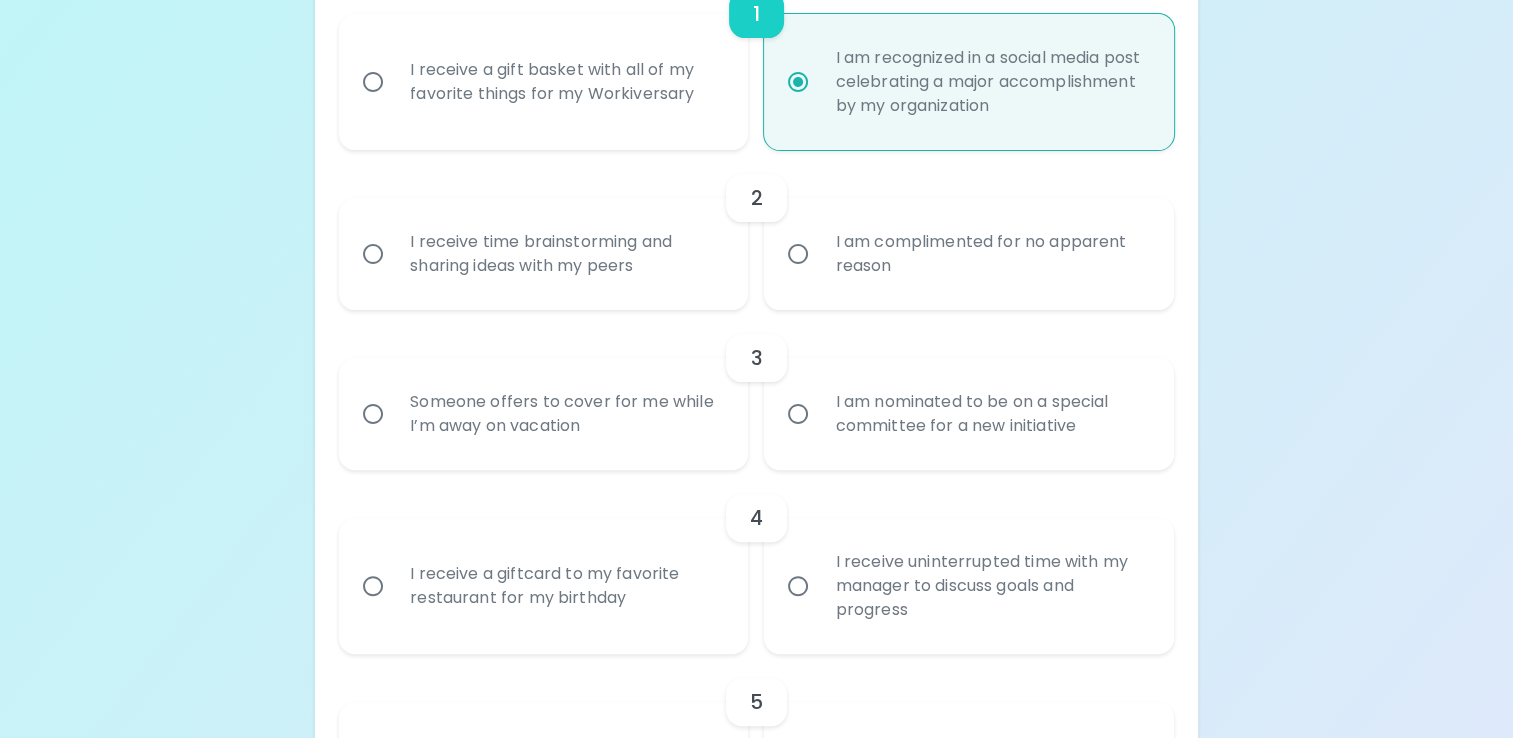click on "Uncover Your Sparck Appreciation Style This quick quiz will help you determine your primary appreciation style in the workplace. Don’t overthink it, pick the option that fits you best. Let the fun begin! It is more meaningful to me at work when... 1 I receive a gift basket with all of my favorite things for my Workiversary I am recognized in a social media post celebrating a major accomplishment by my organization 2 I receive time brainstorming and sharing ideas with my peers  I am complimented for no apparent reason 3 Someone offers to cover for me while I’m away on vacation I am nominated to be on a special committee for a new initiative 4 I receive a giftcard to my favorite restaurant for my birthday I receive uninterrupted time with my manager to discuss goals and progress 5 I receive a thumbs up and an enthusiastic smile after knocking it out of the park I receive heartfelt praise for the specific work I’ve done 6 Someone really listens and truly cares about how I am feeling 7 8 9 10 11 12 13 14 15" at bounding box center (756, 1095) 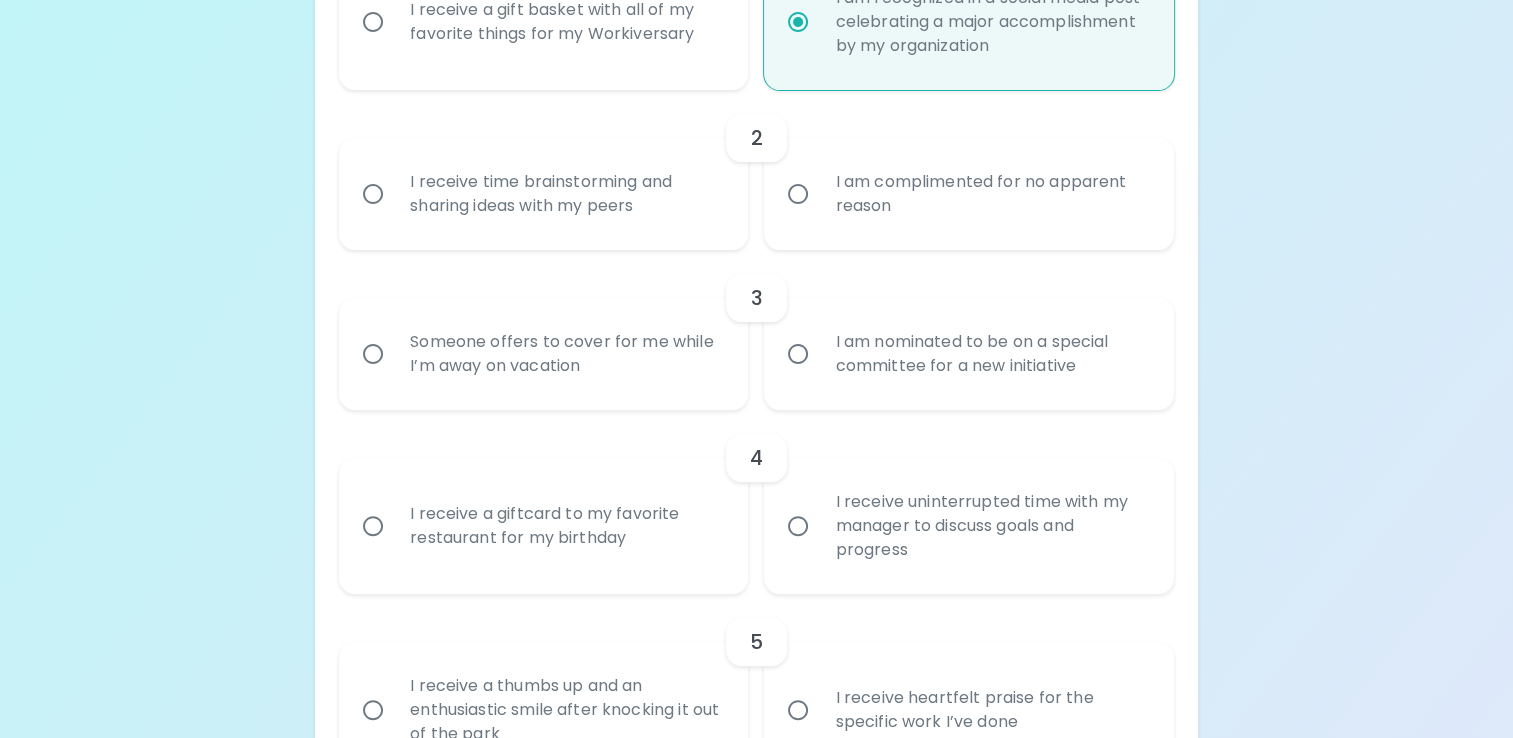 click on "I receive time brainstorming and sharing ideas with my peers" at bounding box center [565, 194] 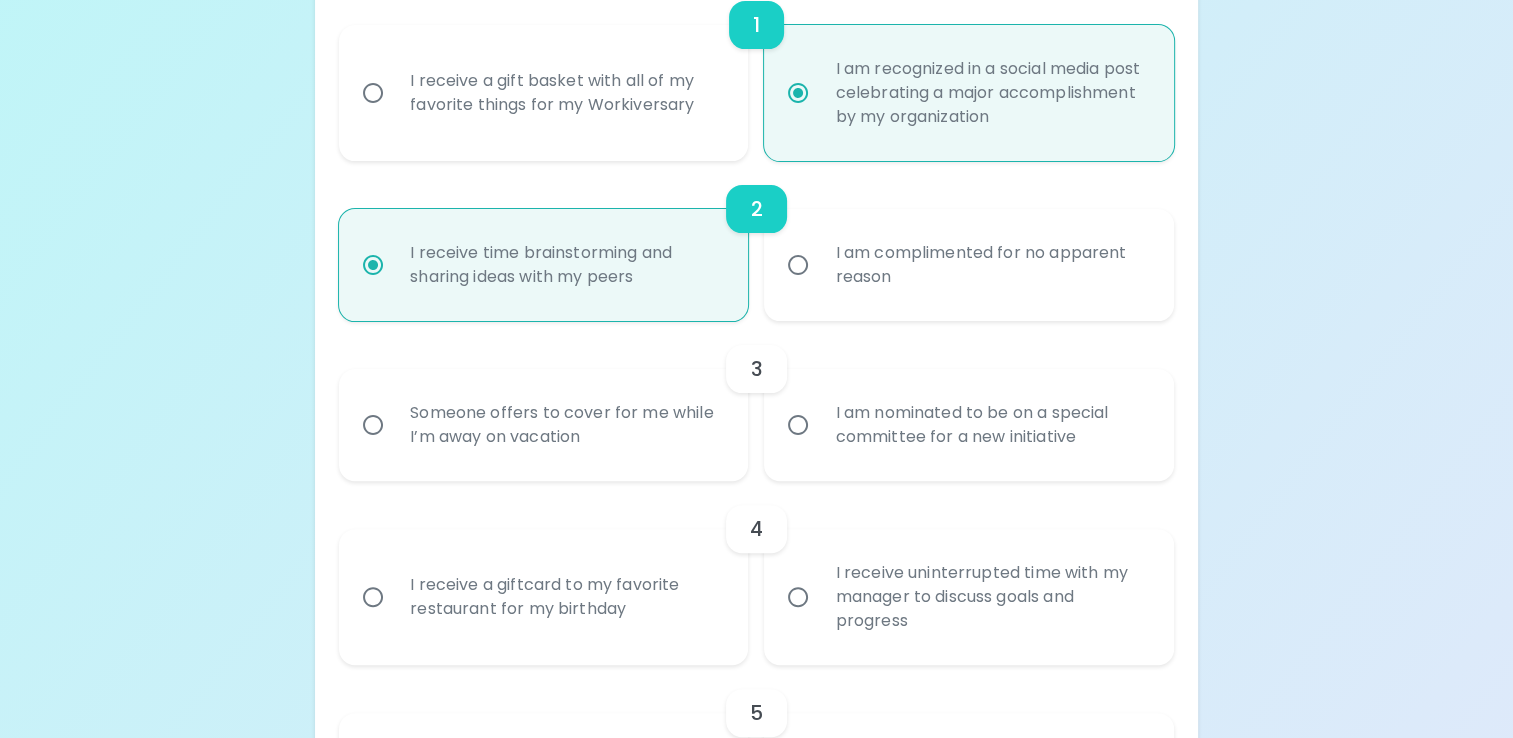 scroll, scrollTop: 552, scrollLeft: 0, axis: vertical 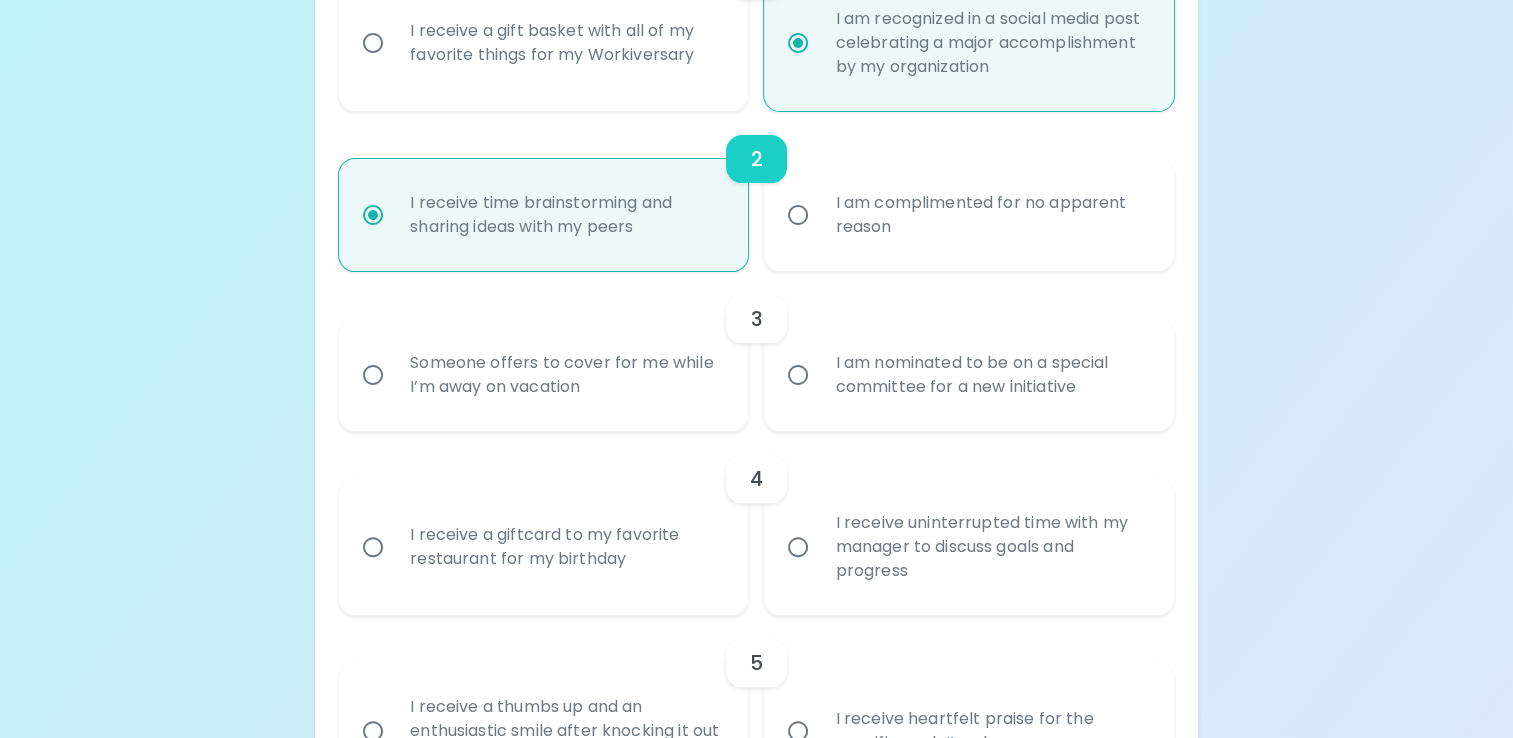 radio on "true" 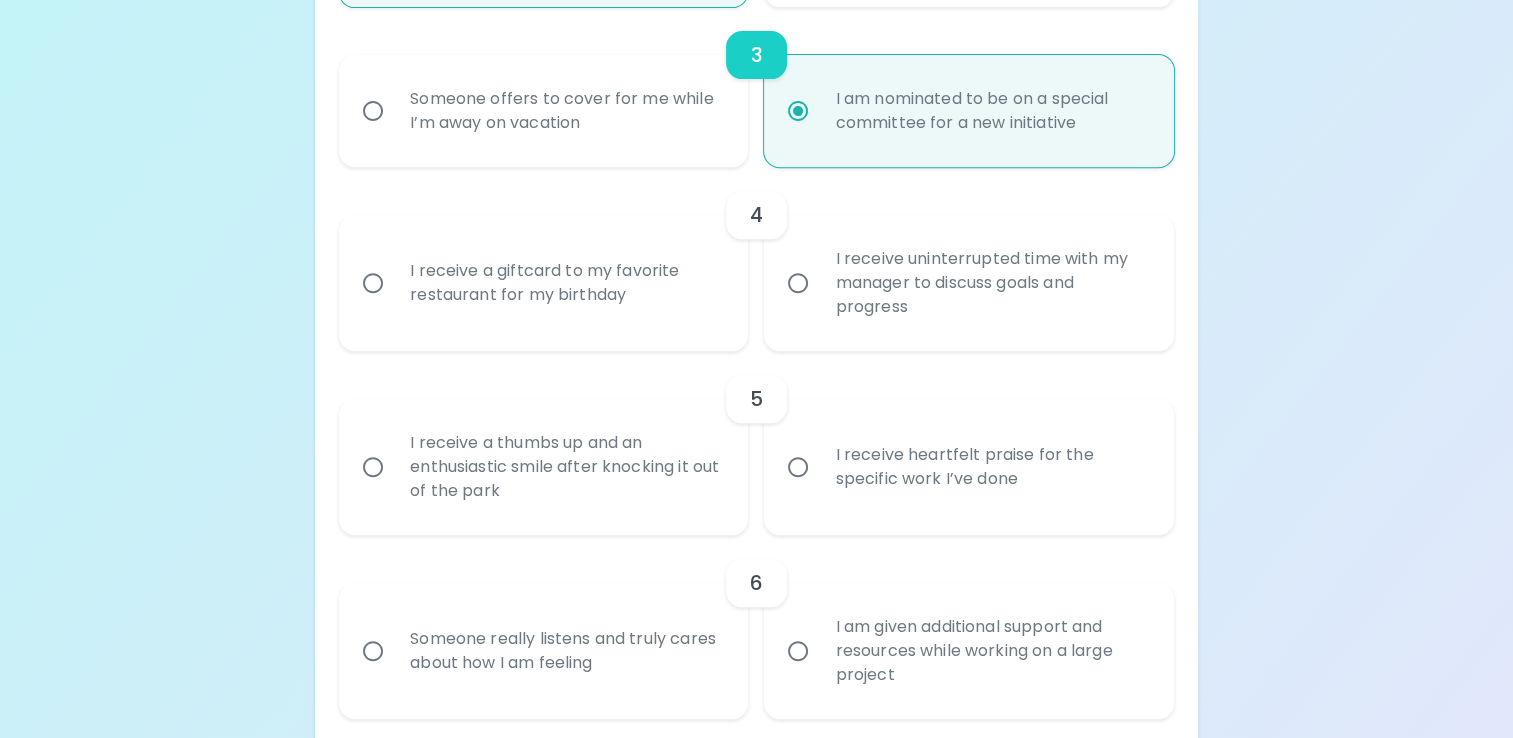 scroll, scrollTop: 815, scrollLeft: 0, axis: vertical 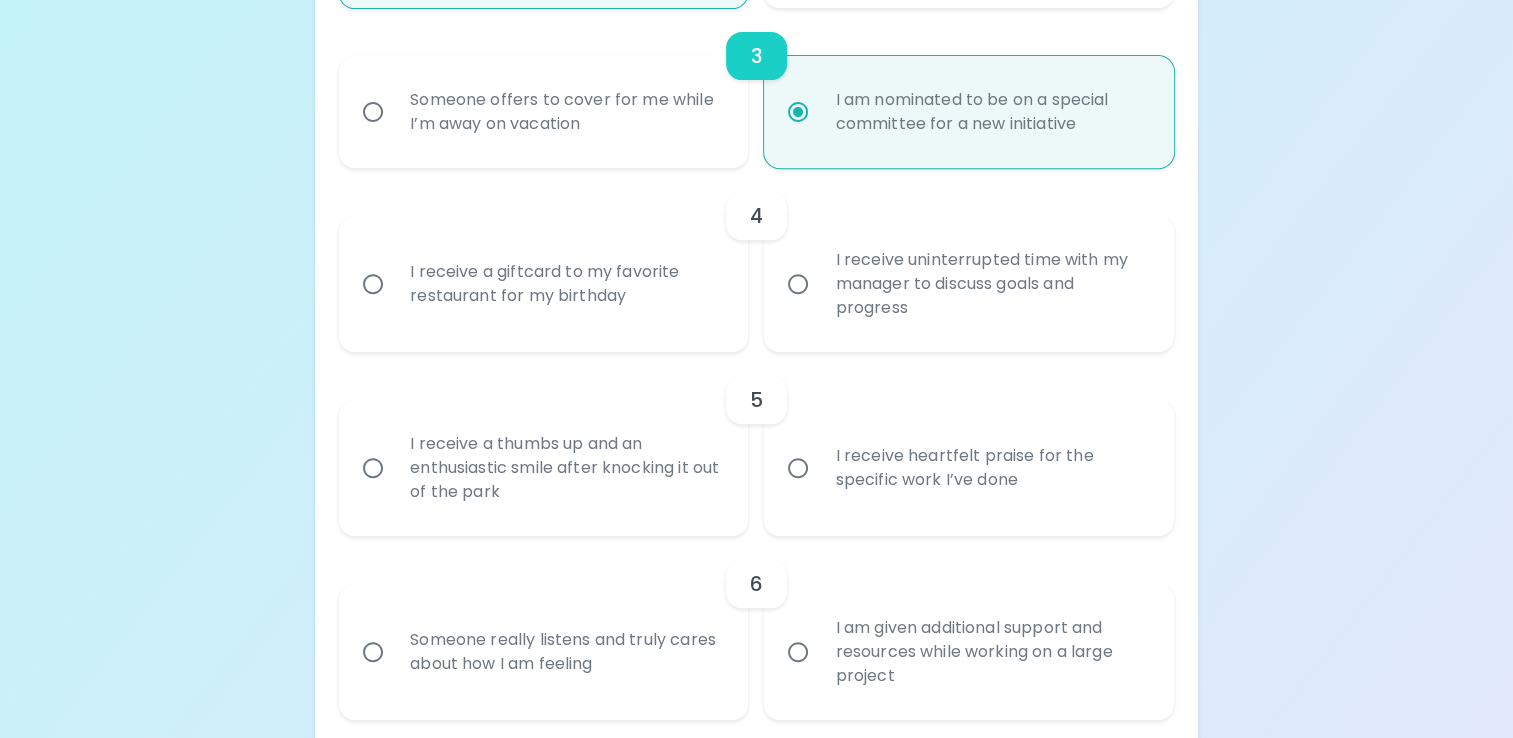 radio on "true" 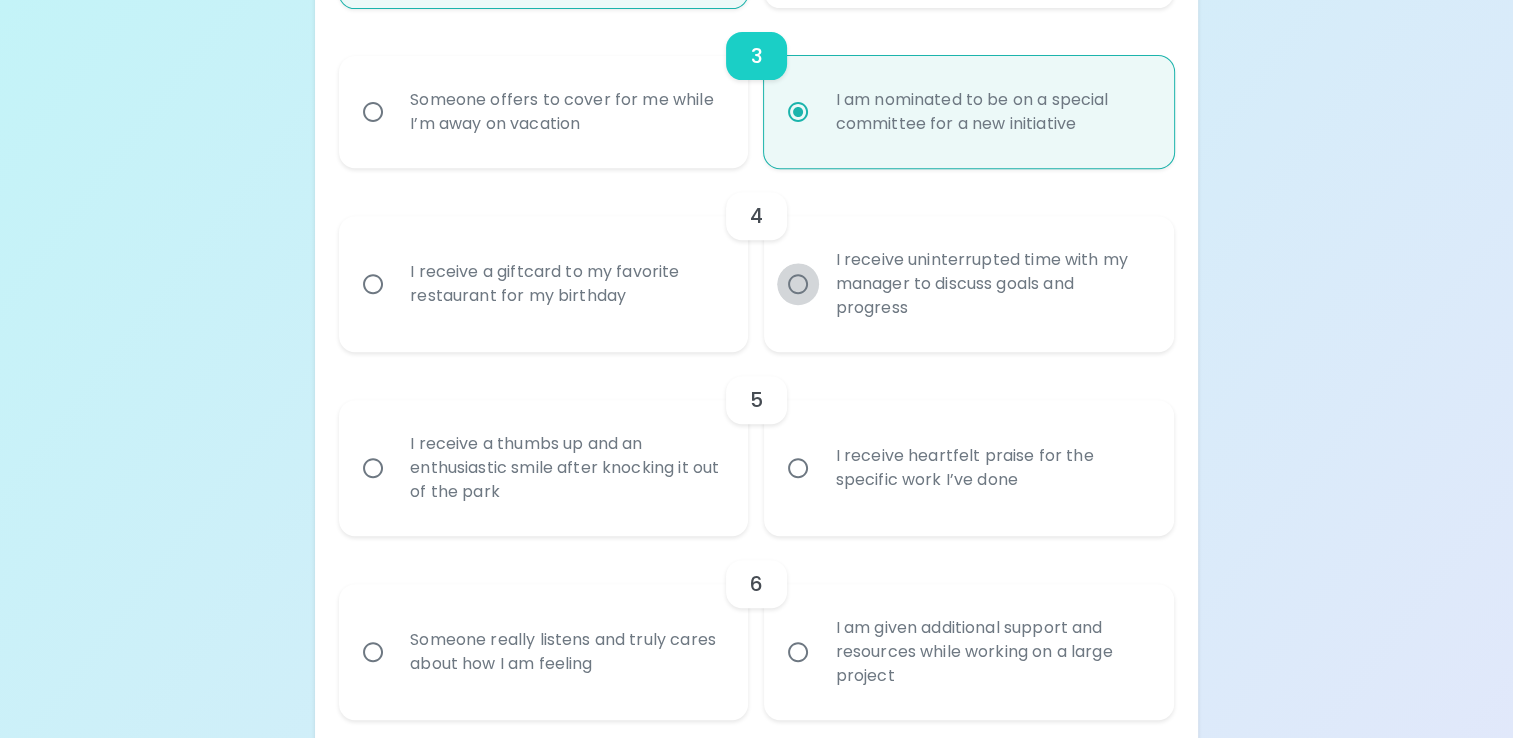 click on "I receive uninterrupted time with my manager to discuss goals and progress" at bounding box center (798, 284) 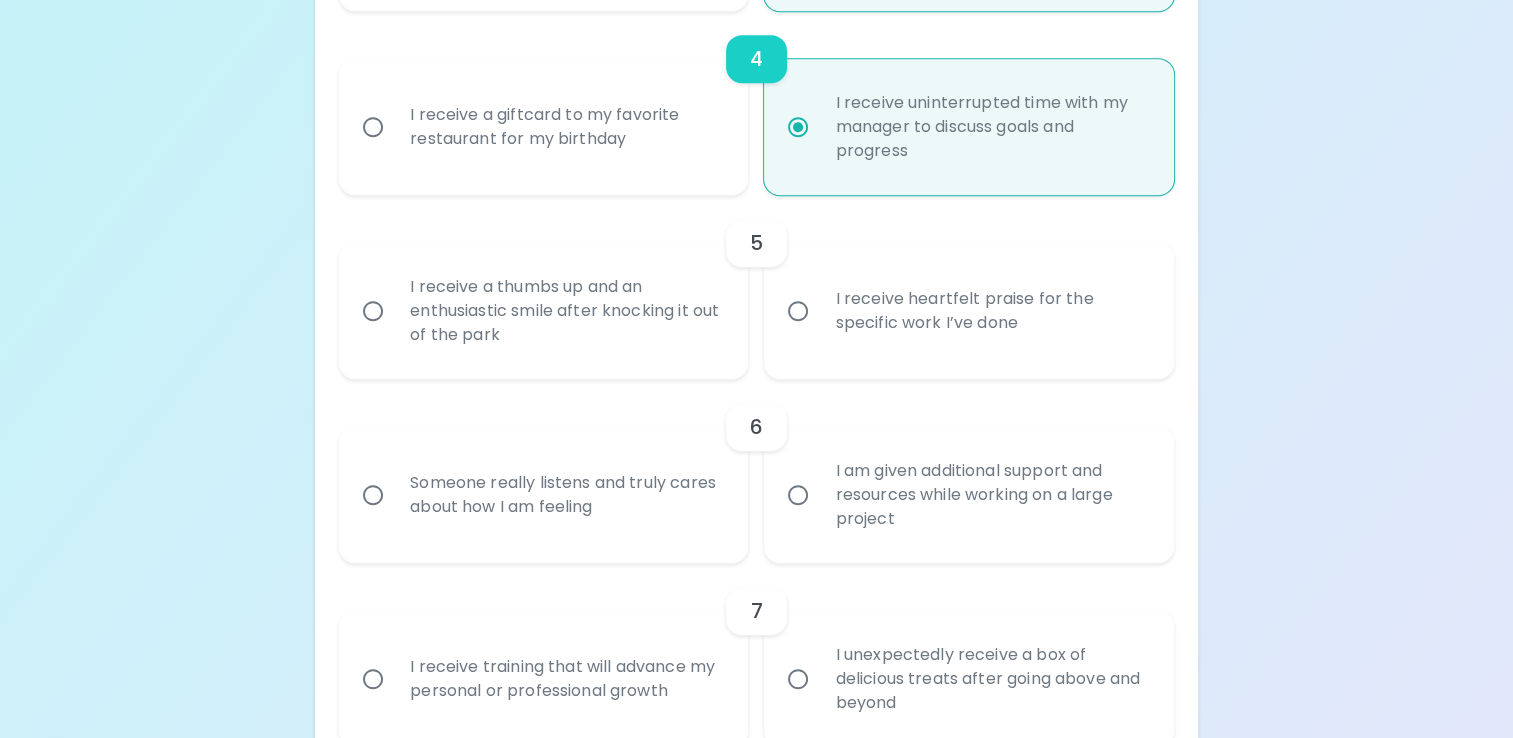scroll, scrollTop: 975, scrollLeft: 0, axis: vertical 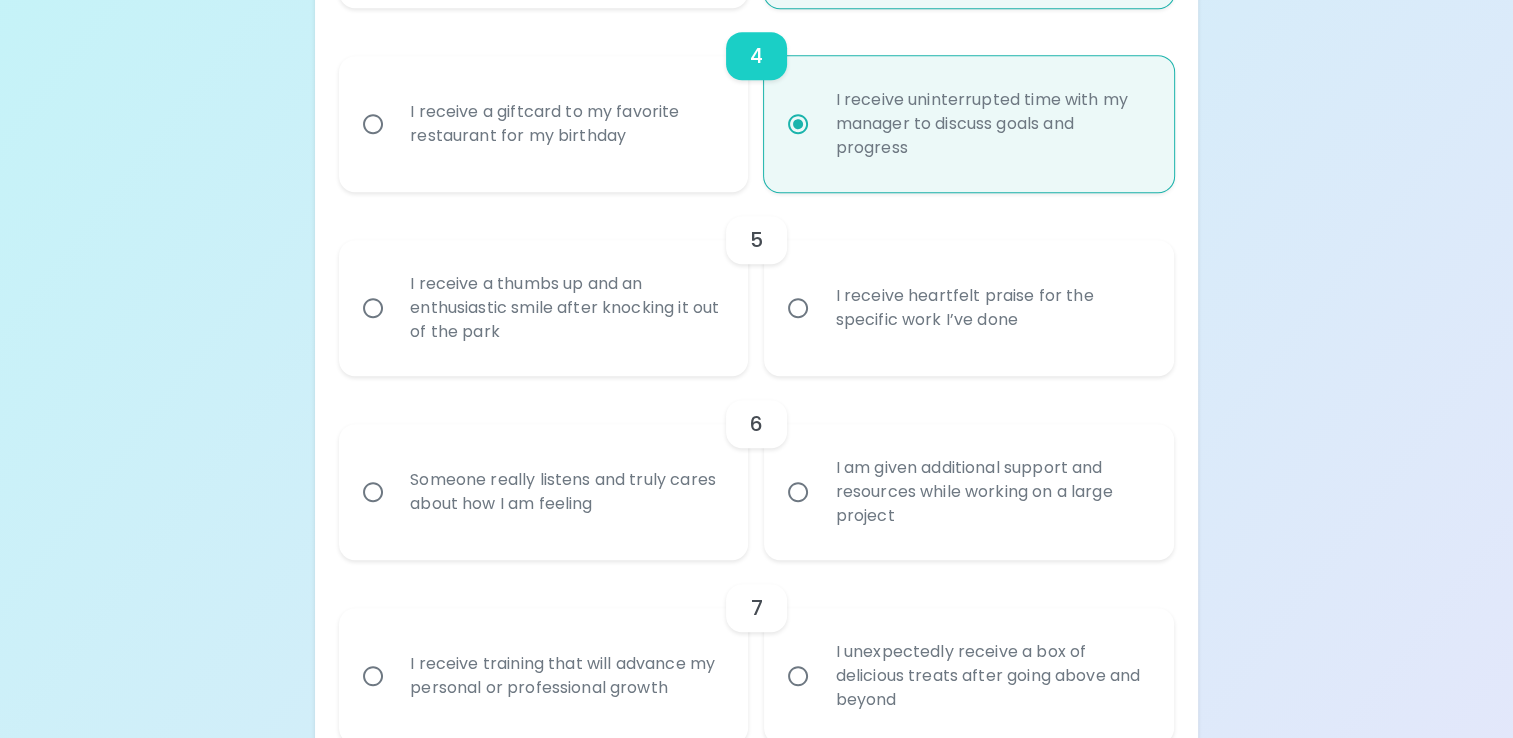 radio on "true" 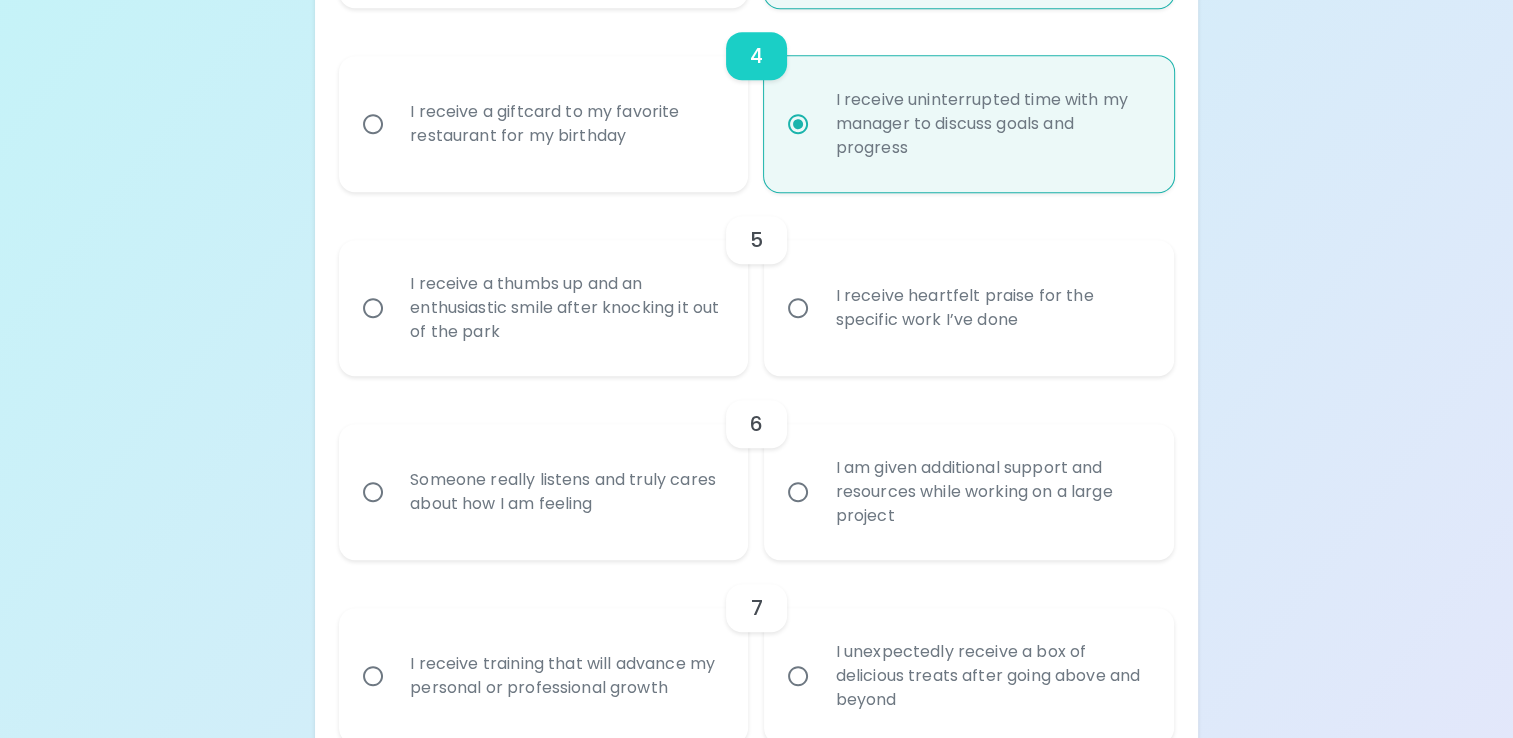radio on "false" 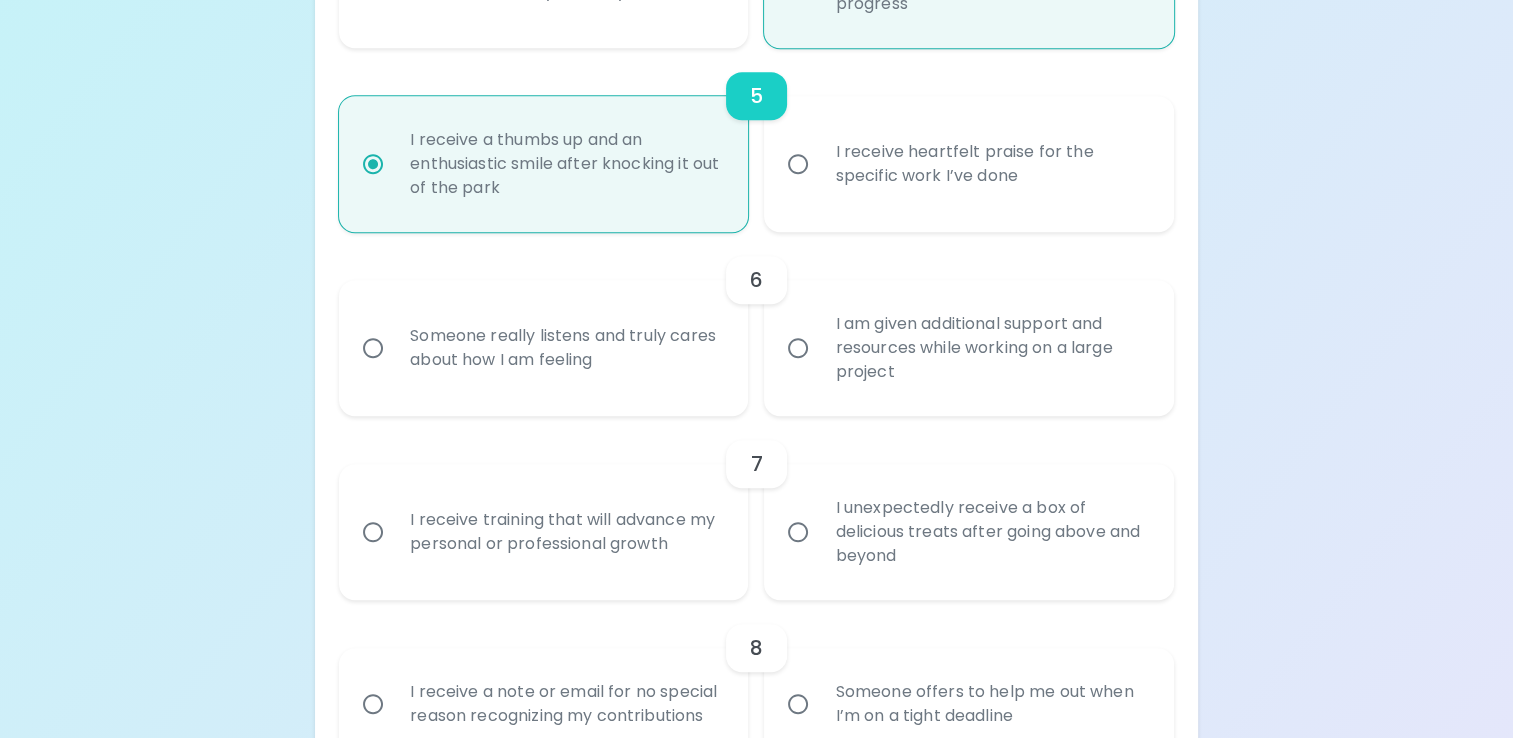 scroll, scrollTop: 1135, scrollLeft: 0, axis: vertical 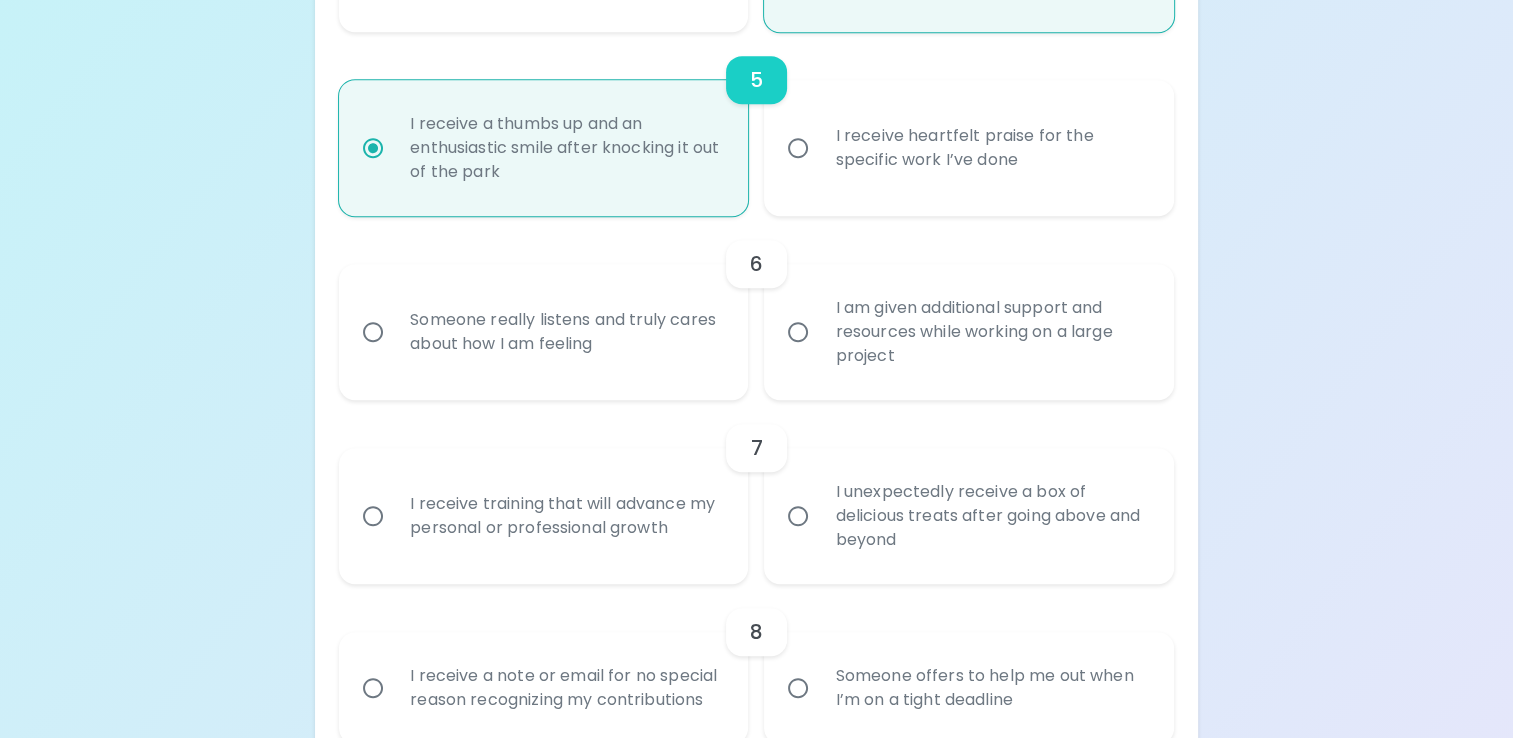 radio on "true" 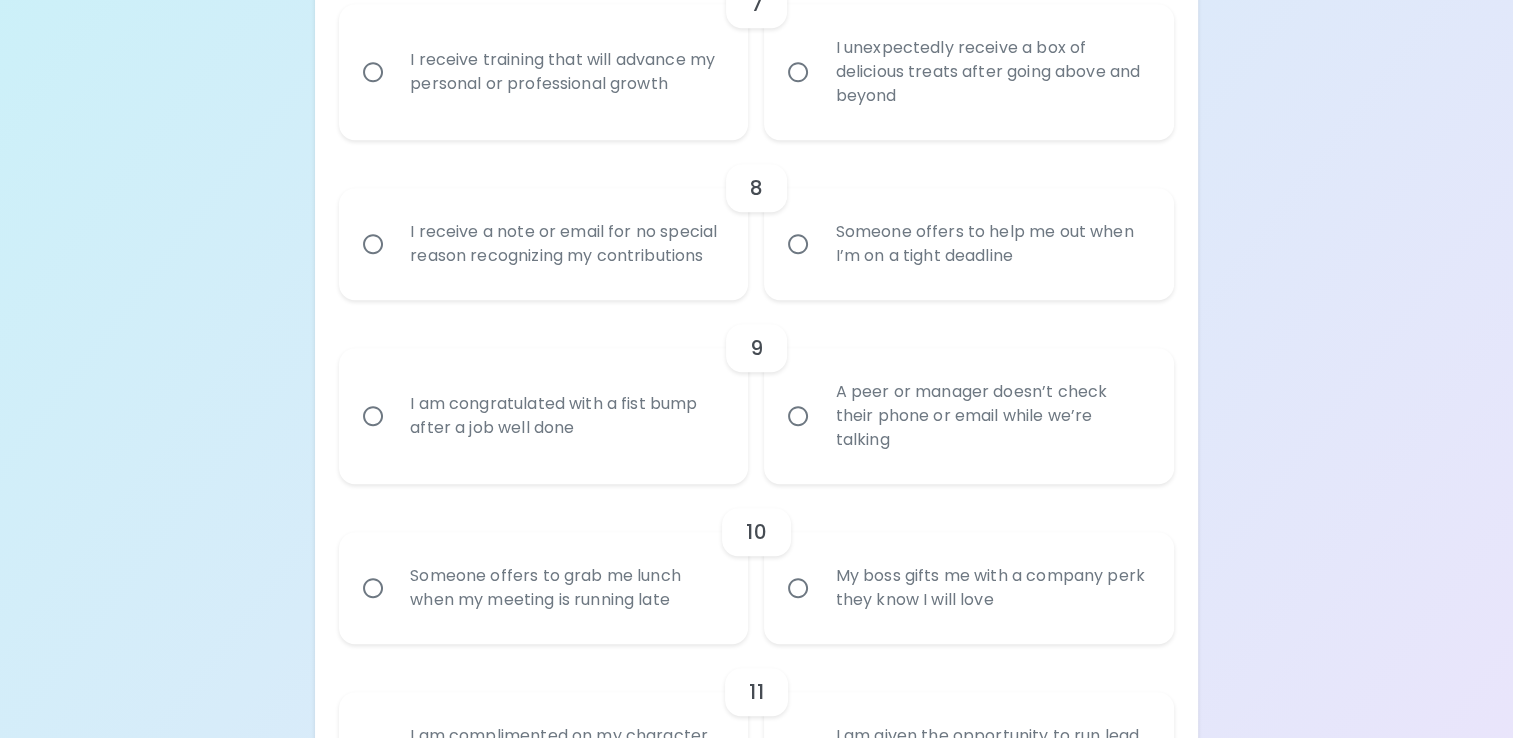 scroll, scrollTop: 1579, scrollLeft: 0, axis: vertical 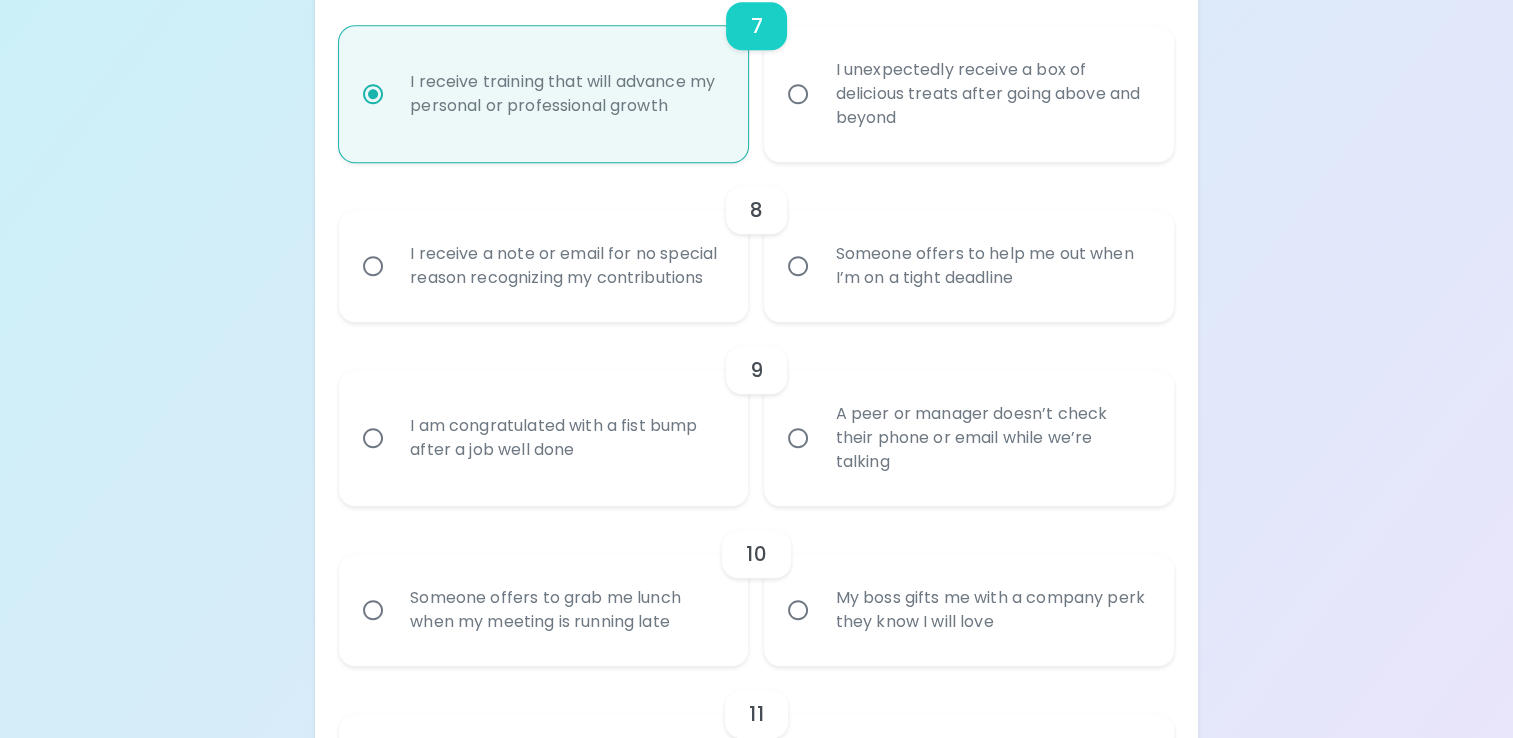 radio on "true" 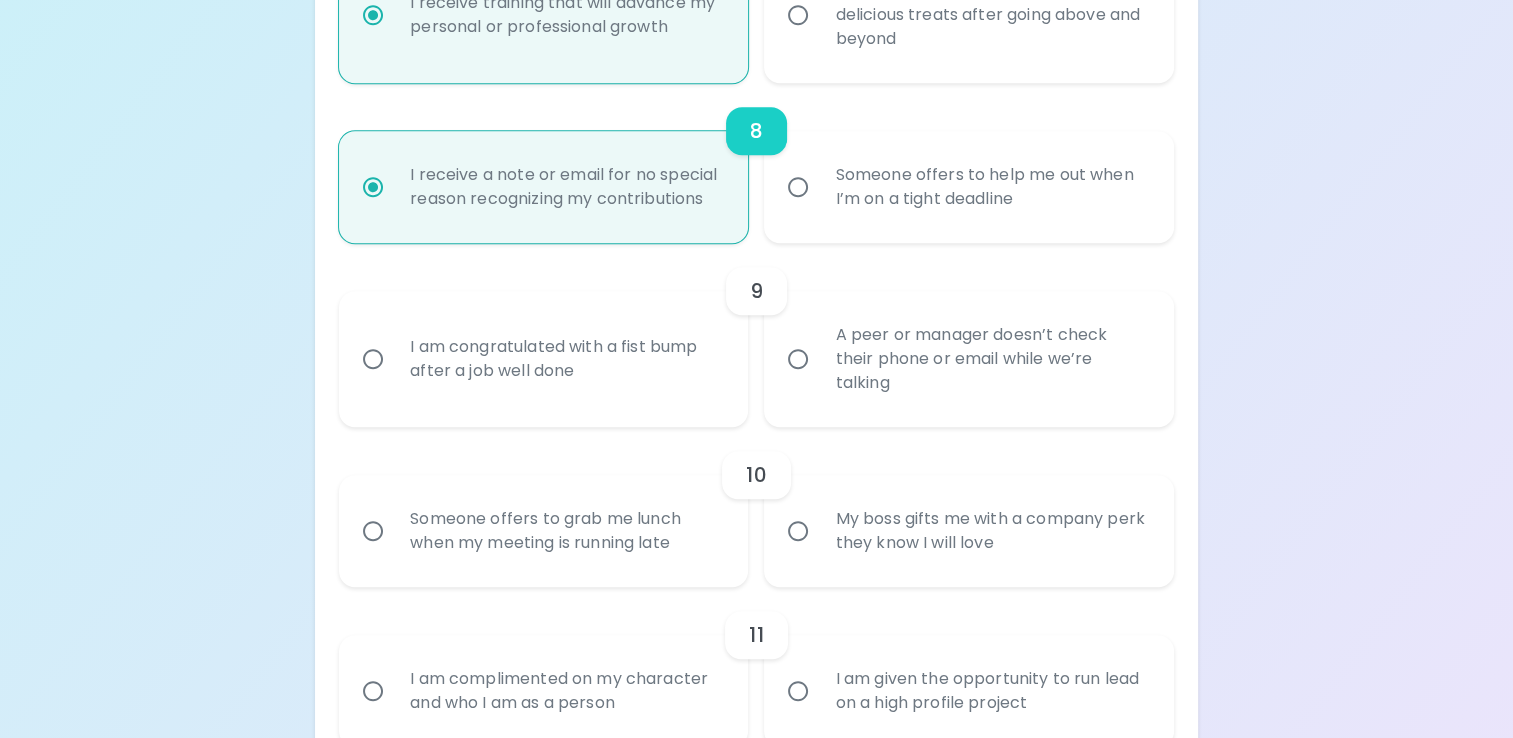 scroll, scrollTop: 1717, scrollLeft: 0, axis: vertical 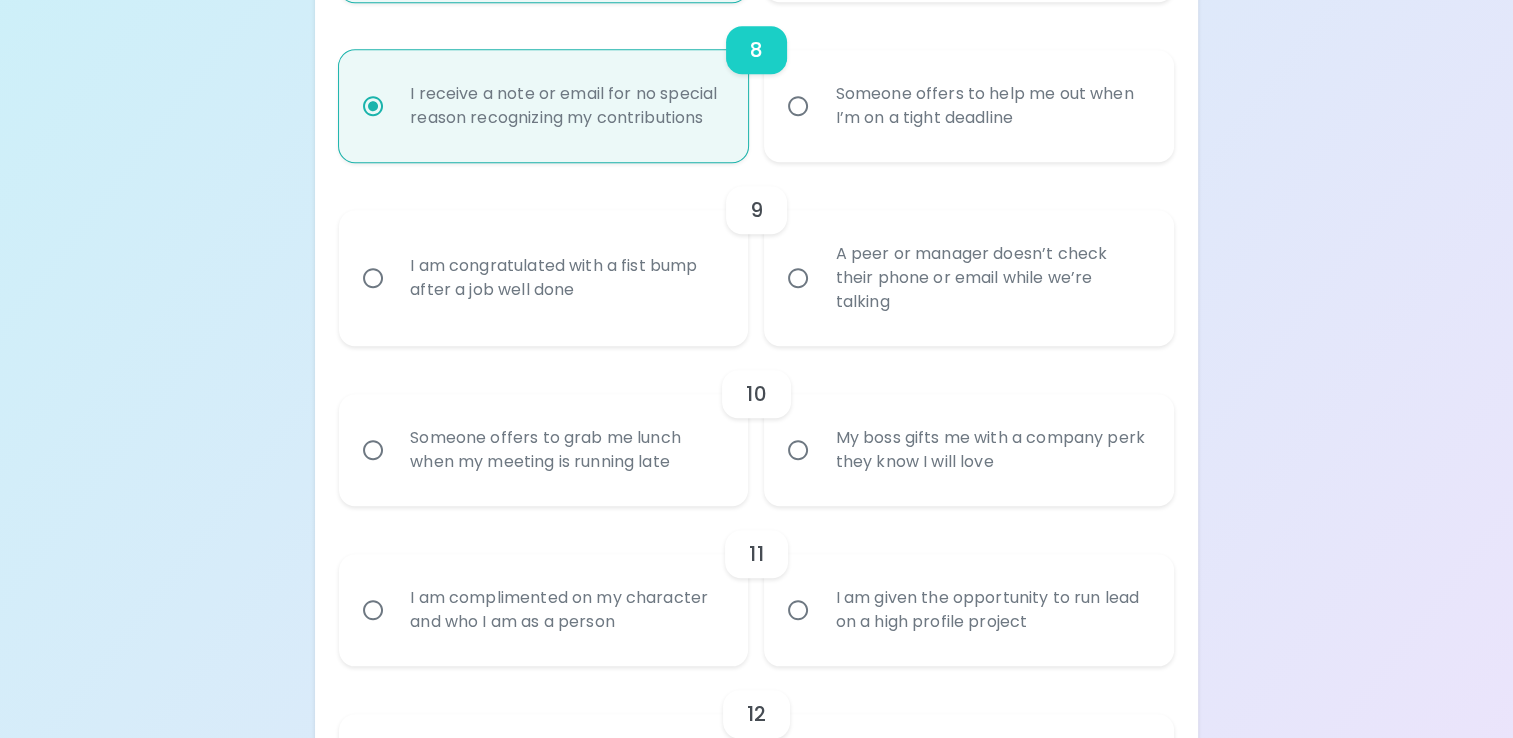 radio on "true" 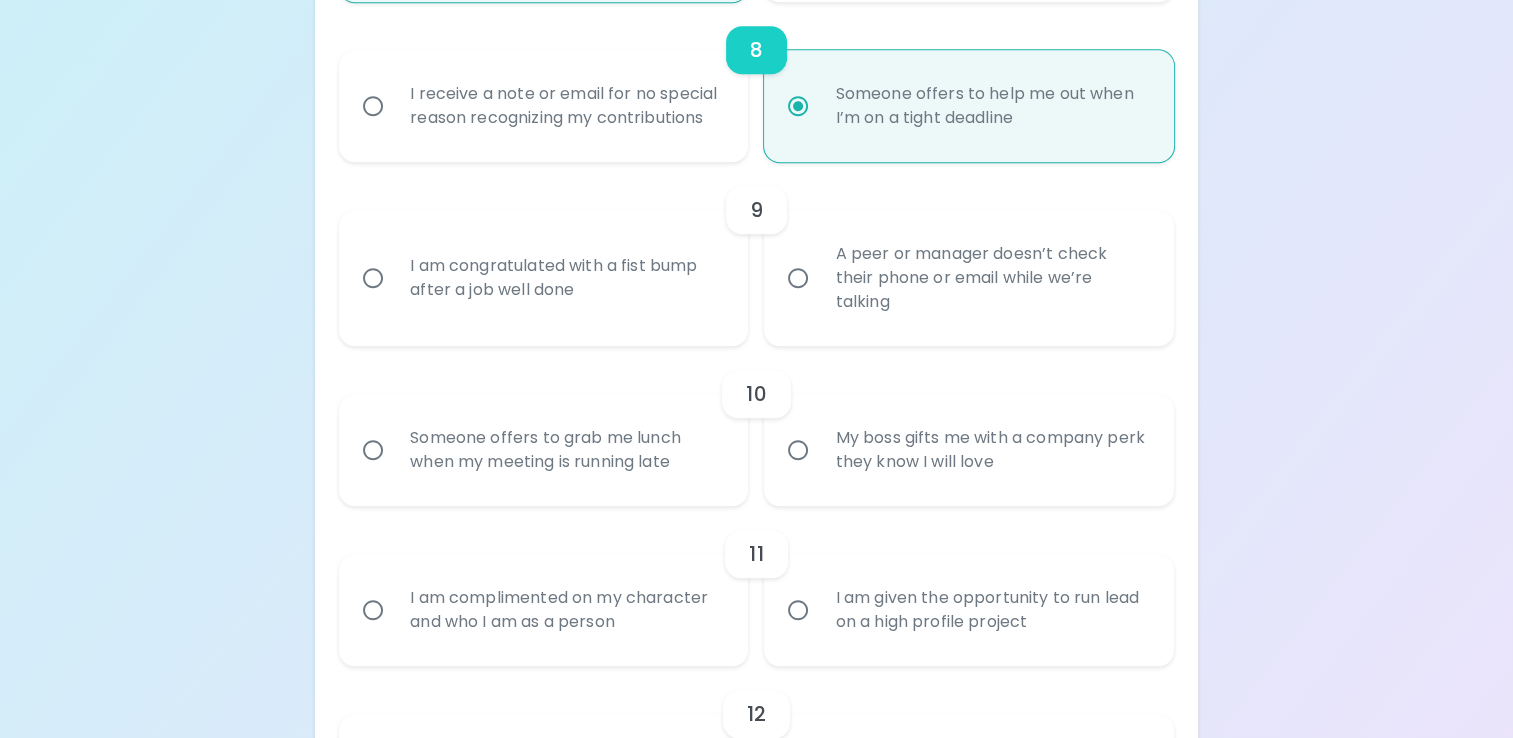 radio on "true" 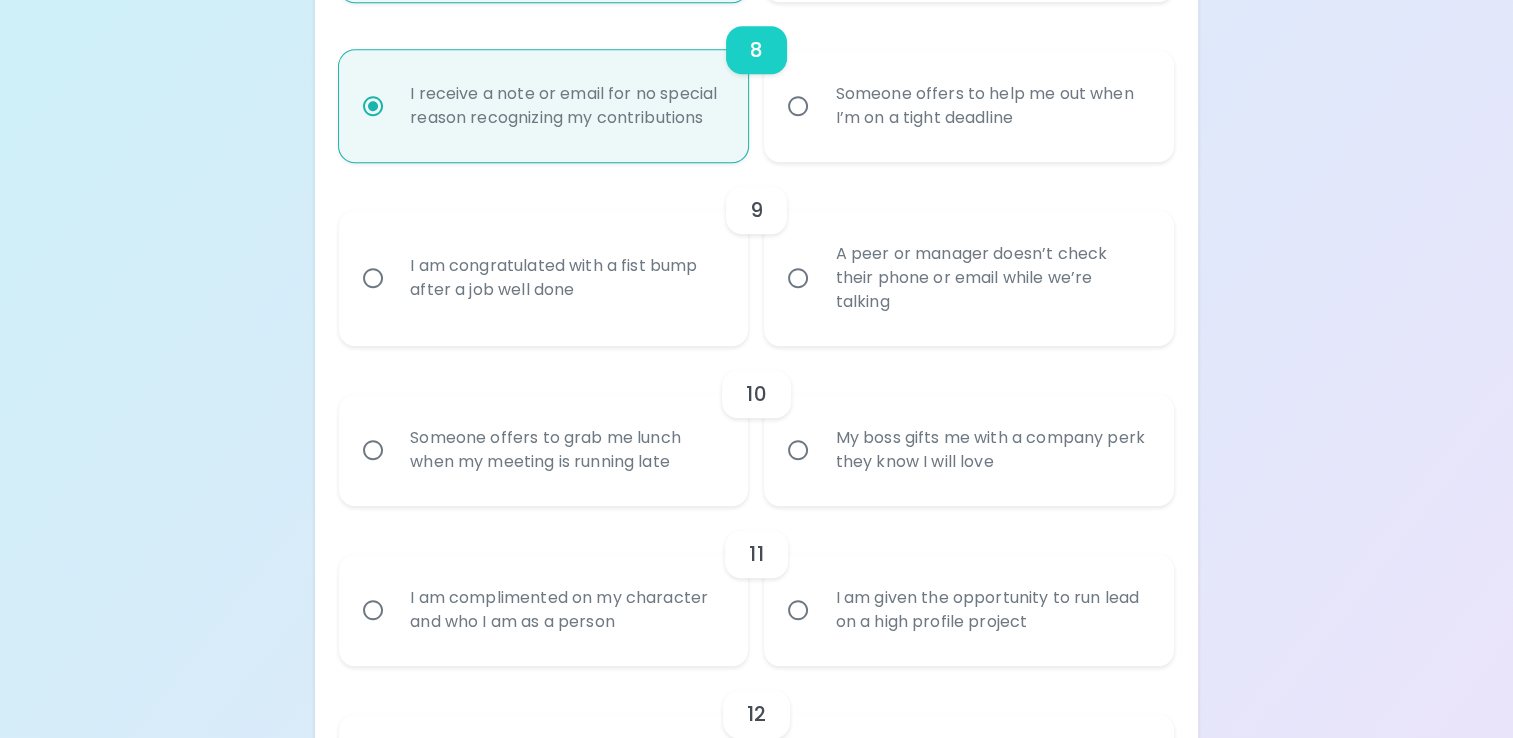 radio on "true" 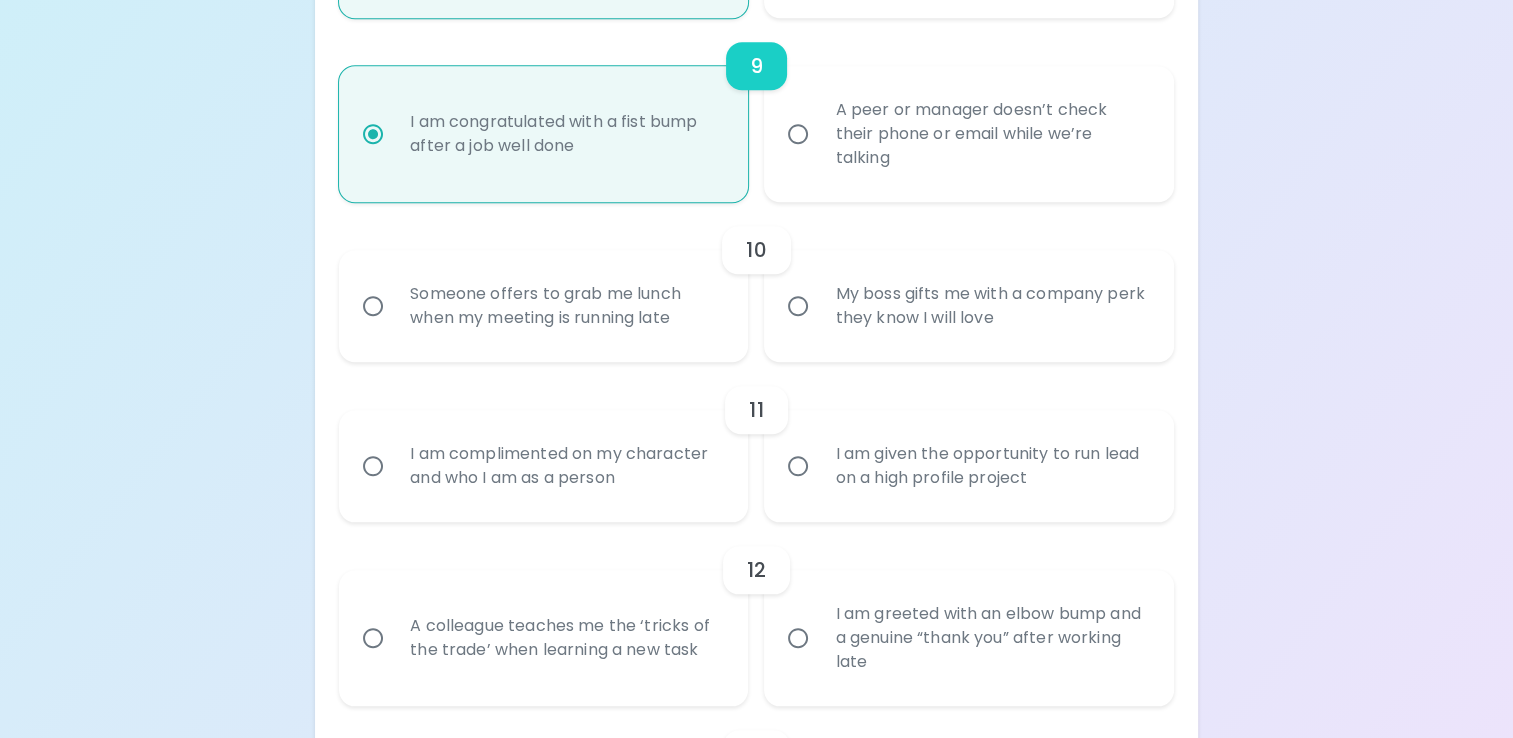 scroll, scrollTop: 1877, scrollLeft: 0, axis: vertical 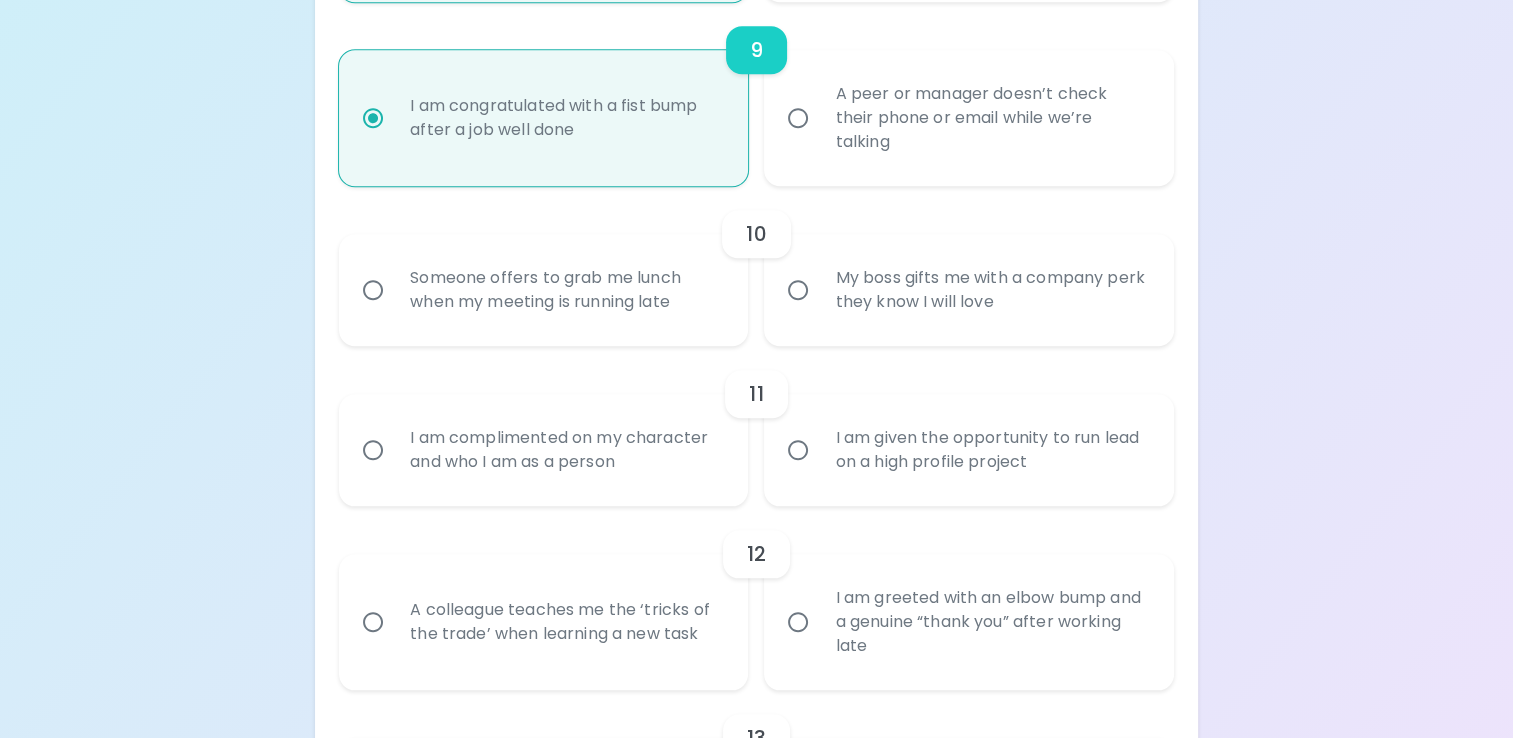 radio on "true" 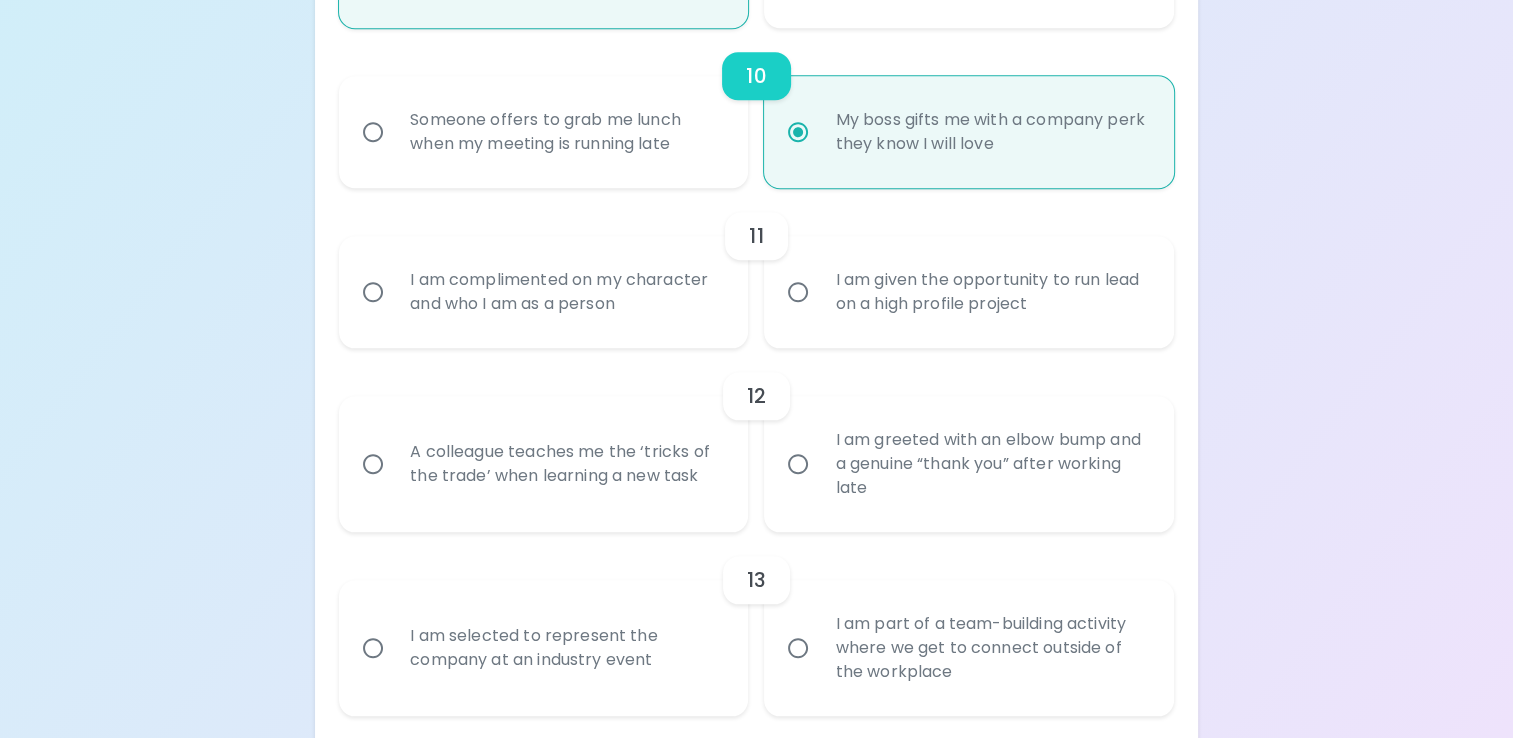 scroll, scrollTop: 2037, scrollLeft: 0, axis: vertical 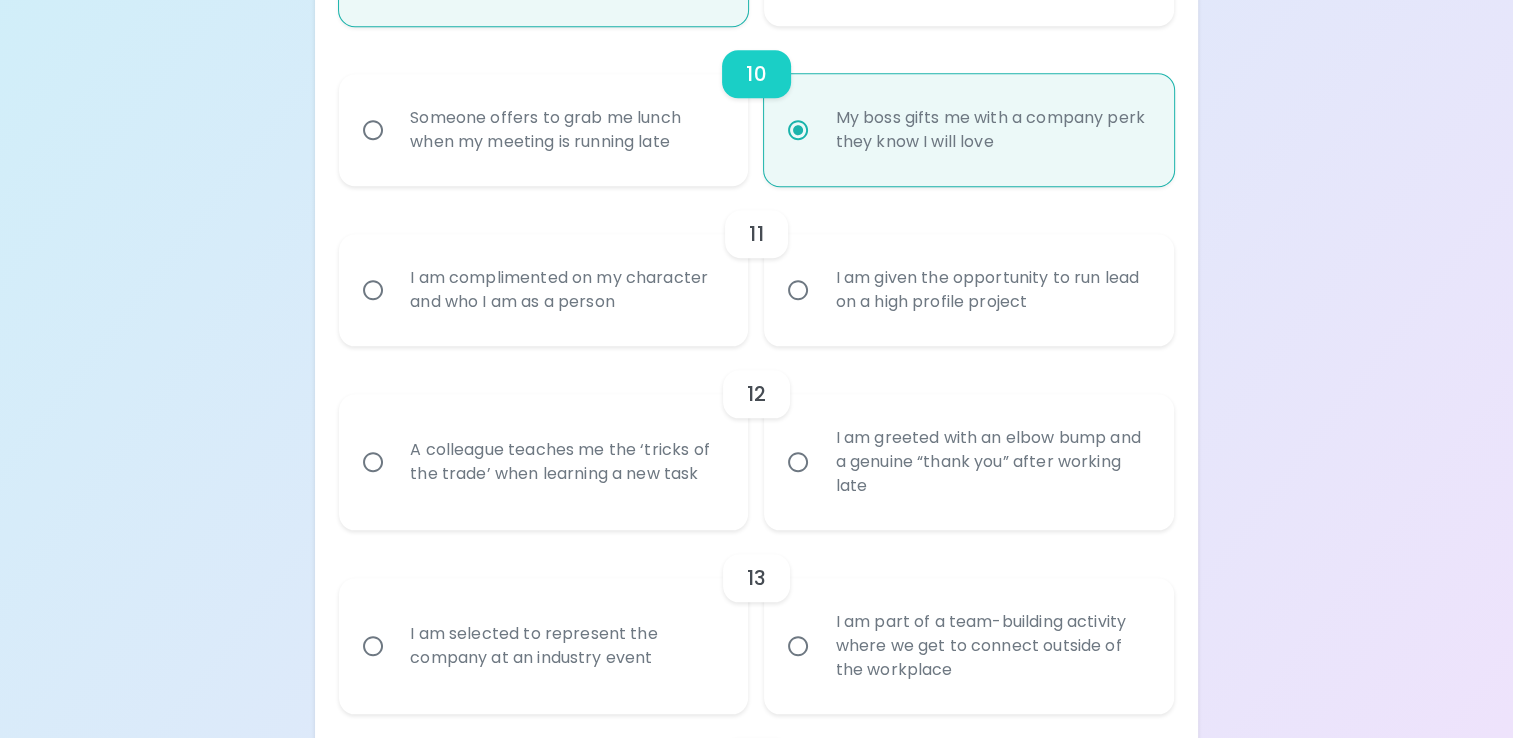 radio on "true" 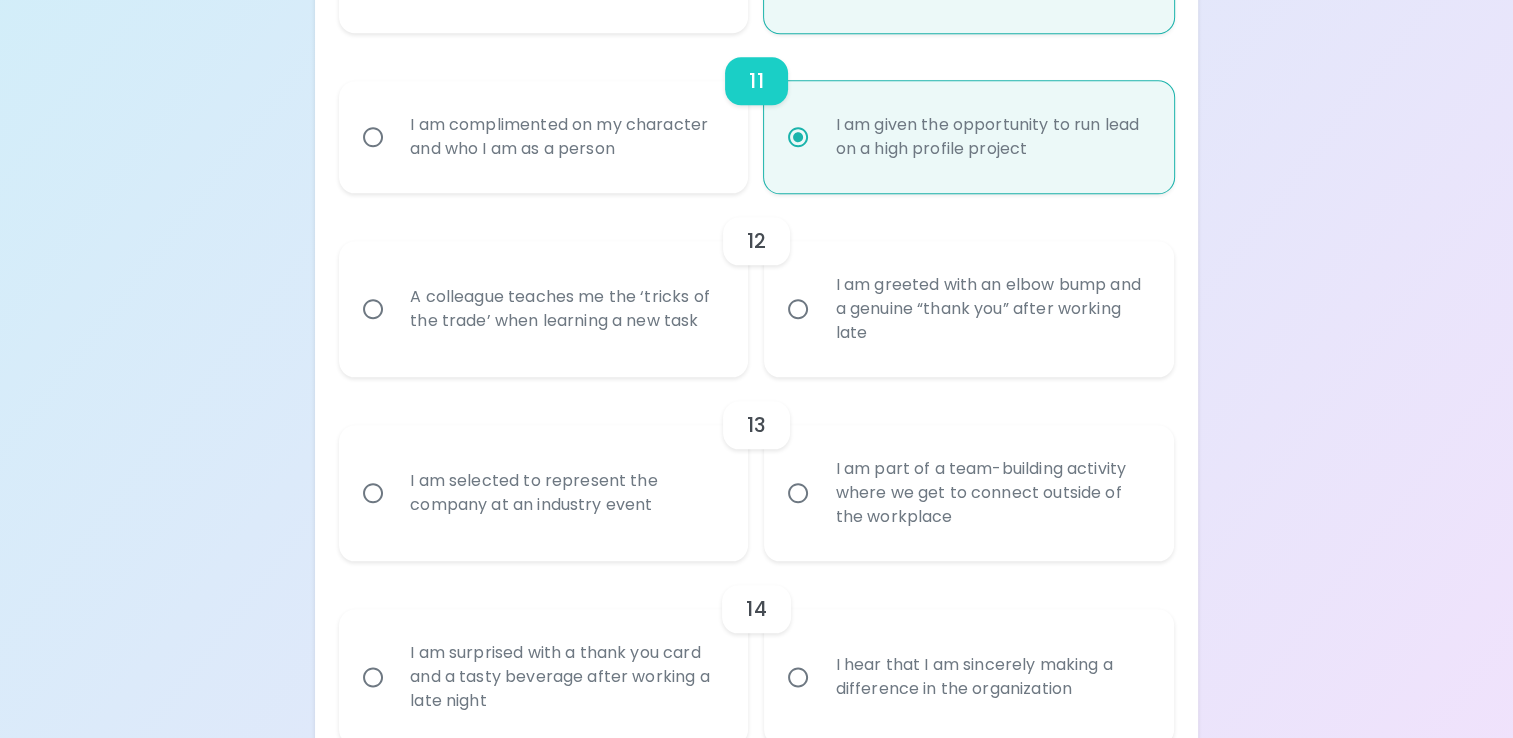 scroll, scrollTop: 2197, scrollLeft: 0, axis: vertical 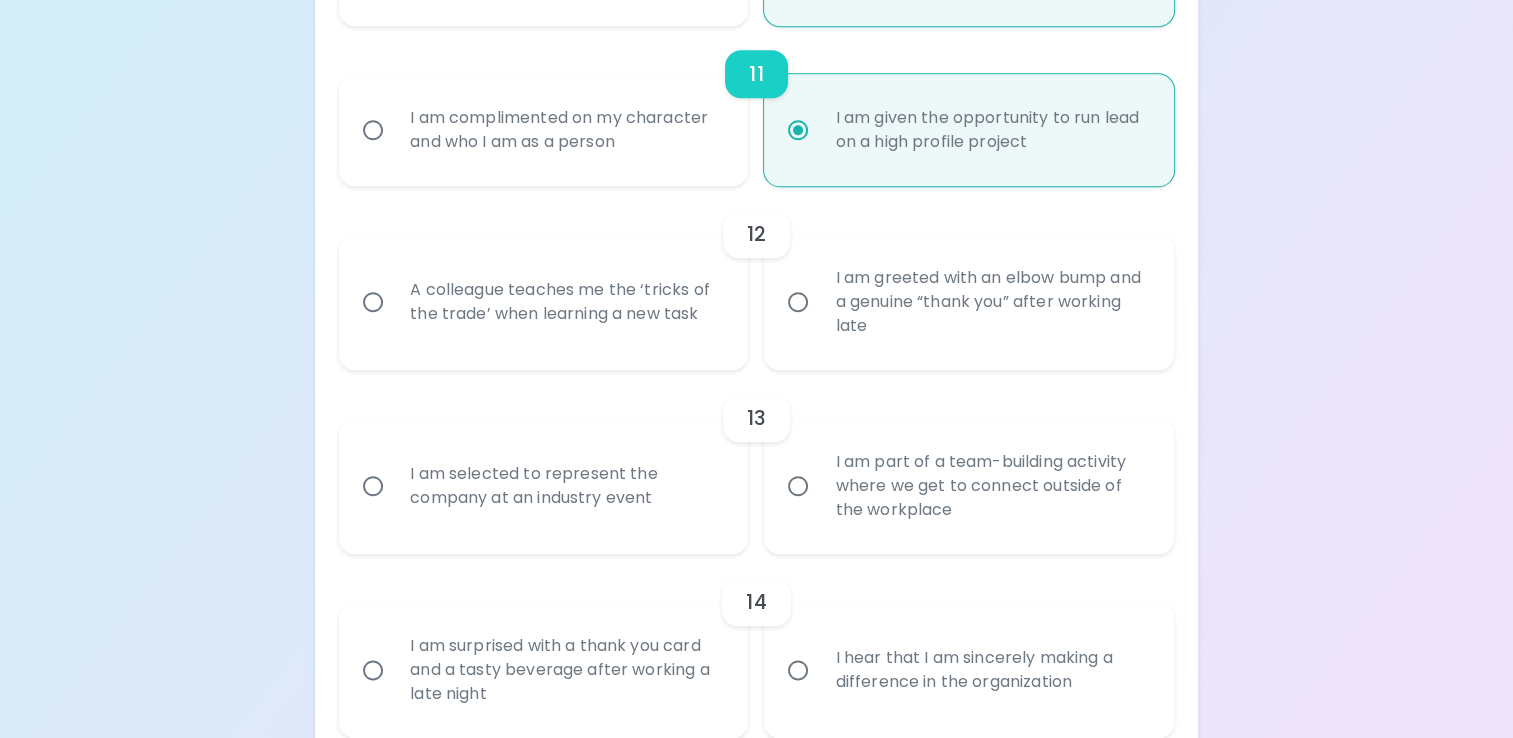 radio on "true" 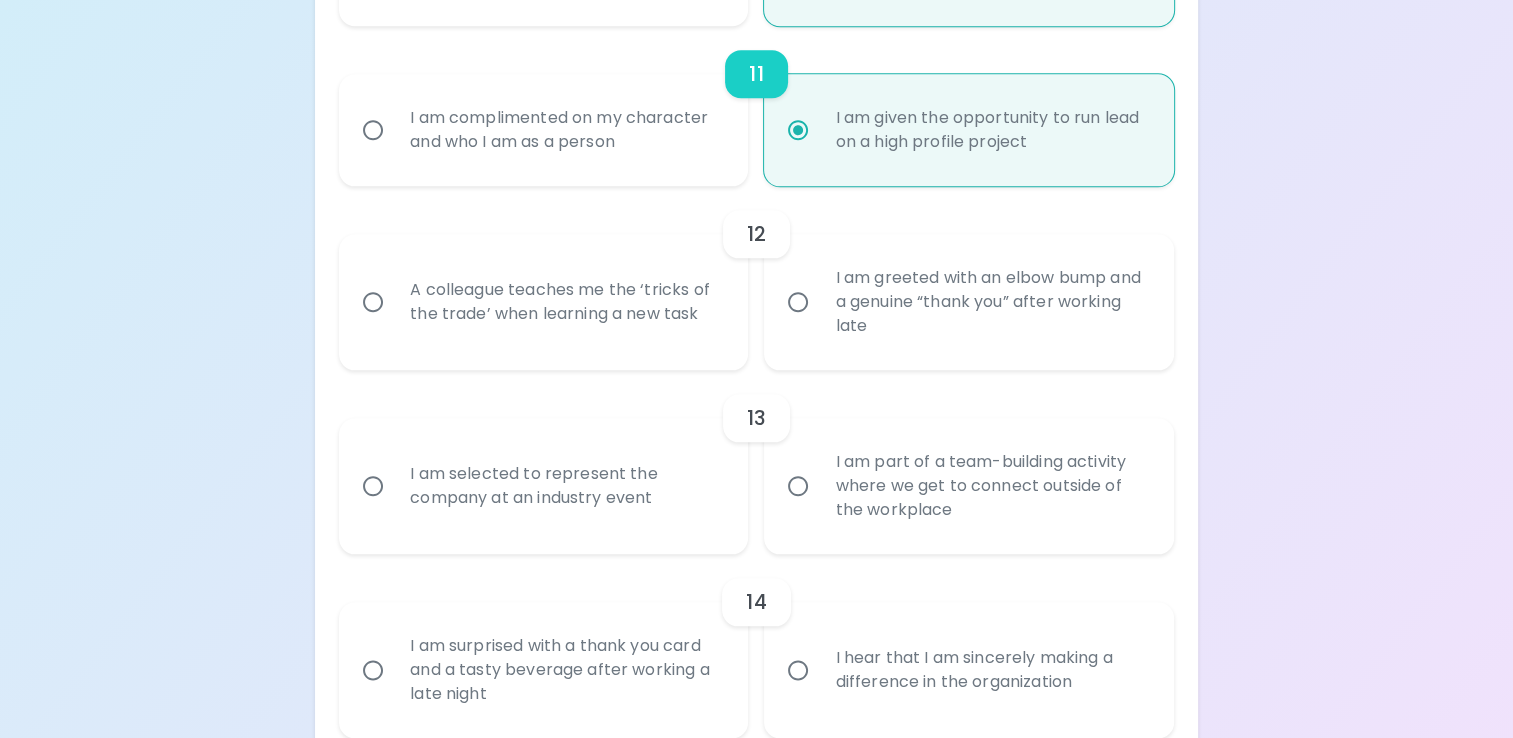 radio on "false" 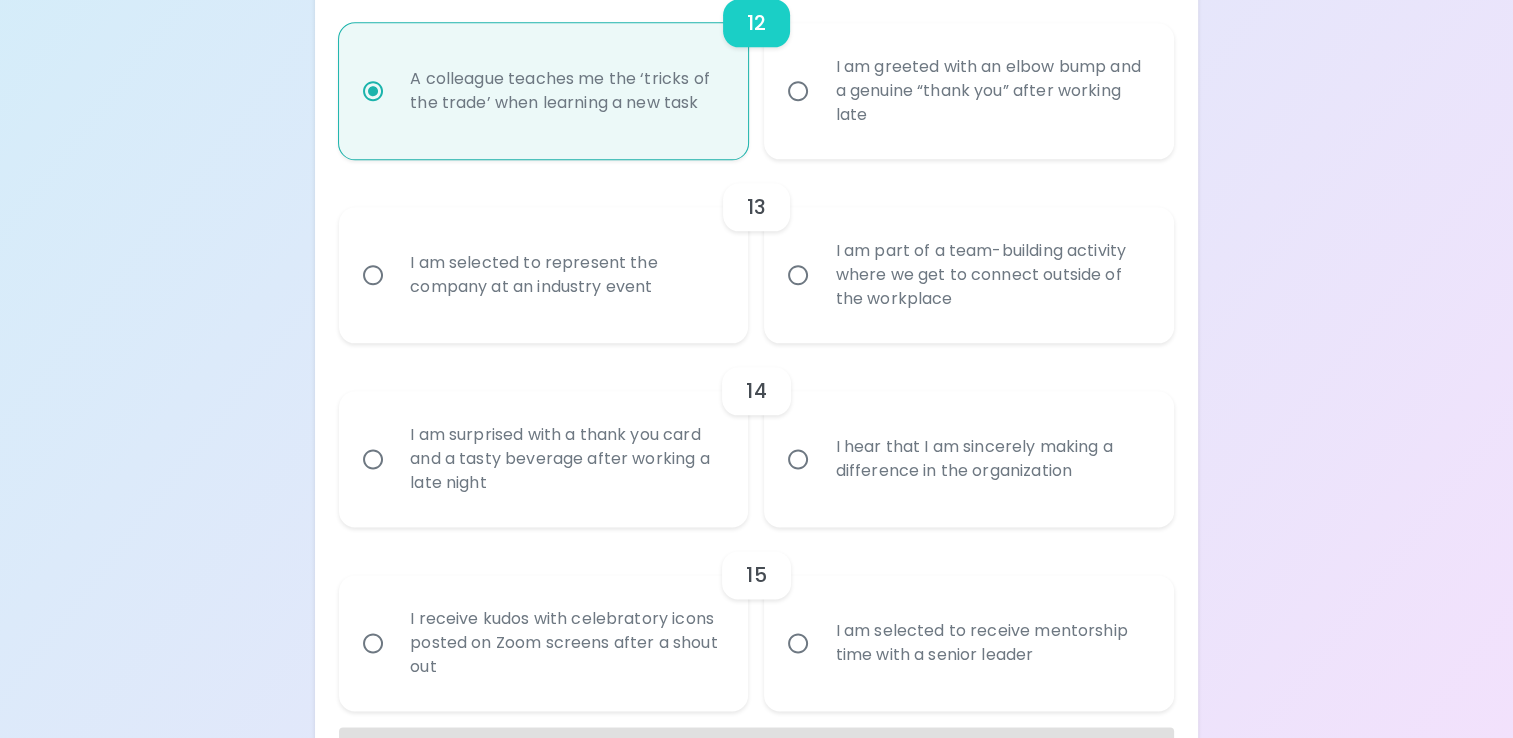 scroll, scrollTop: 2409, scrollLeft: 0, axis: vertical 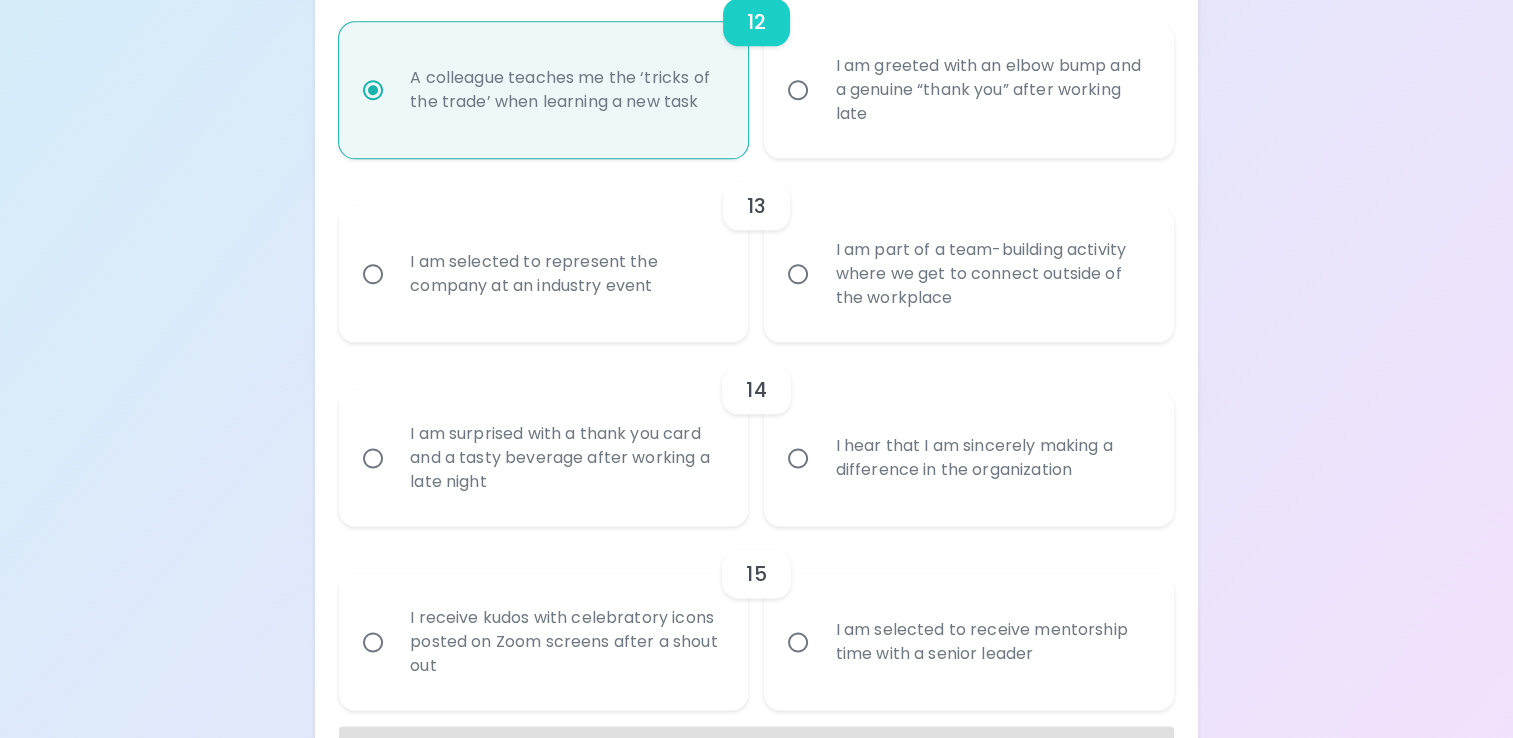radio on "true" 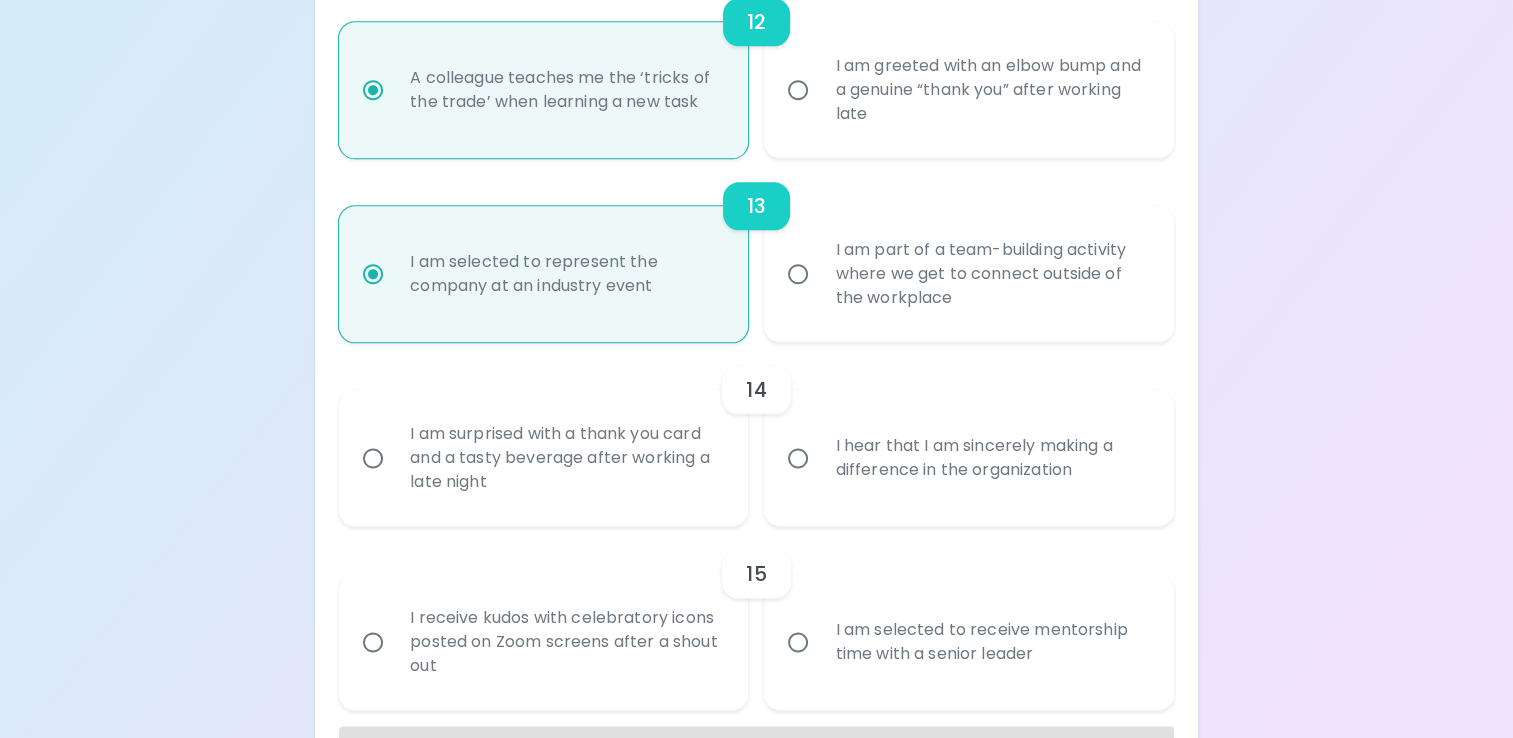 scroll, scrollTop: 2478, scrollLeft: 0, axis: vertical 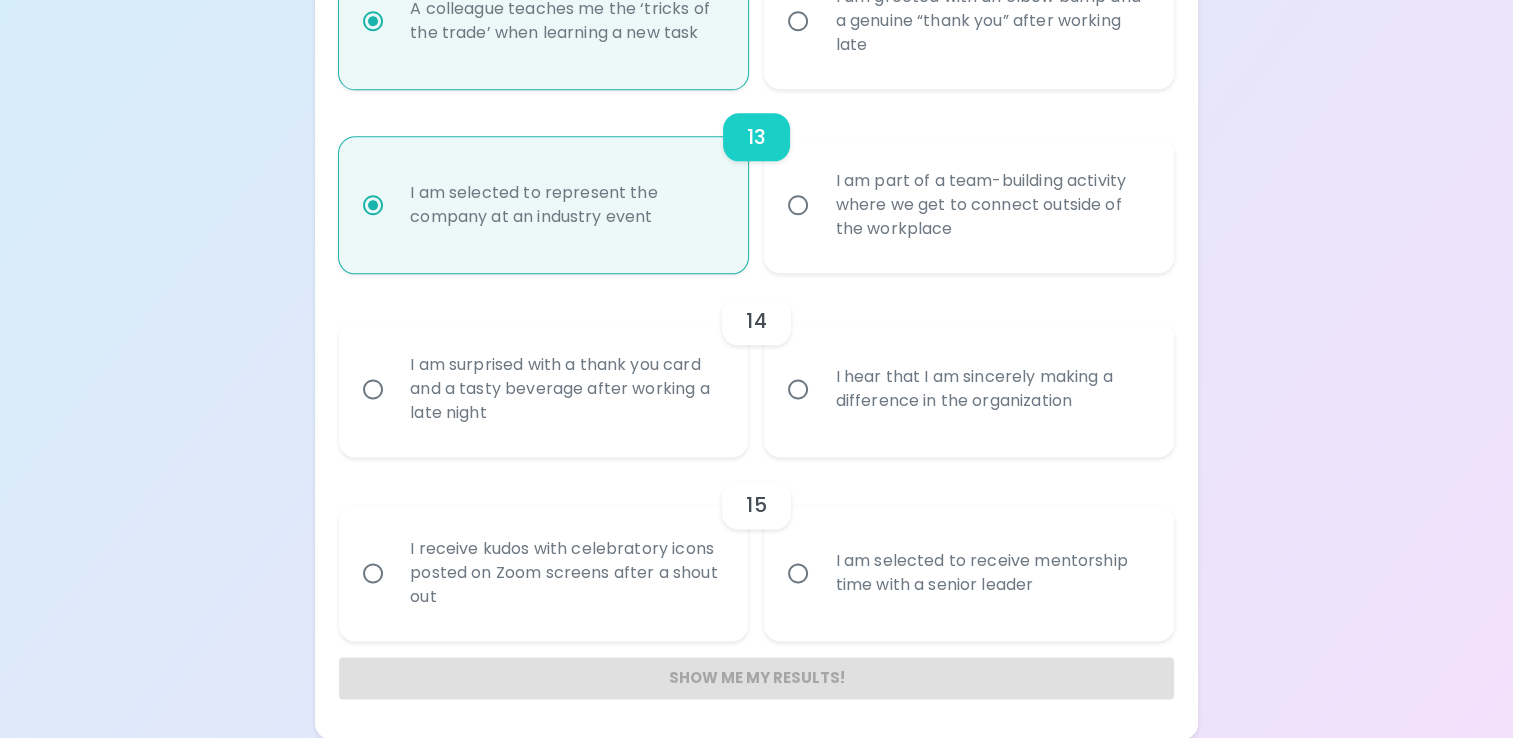 radio on "true" 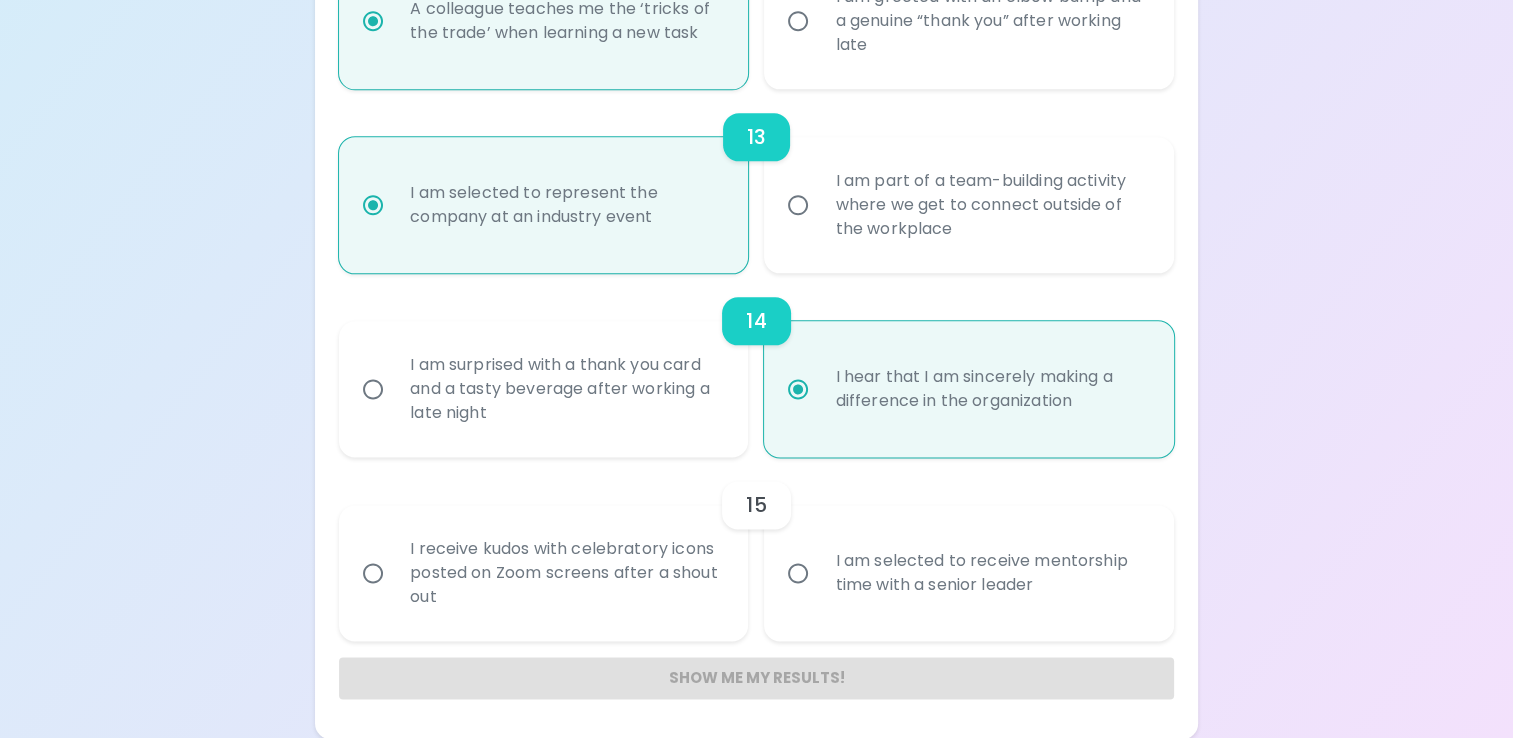 radio on "true" 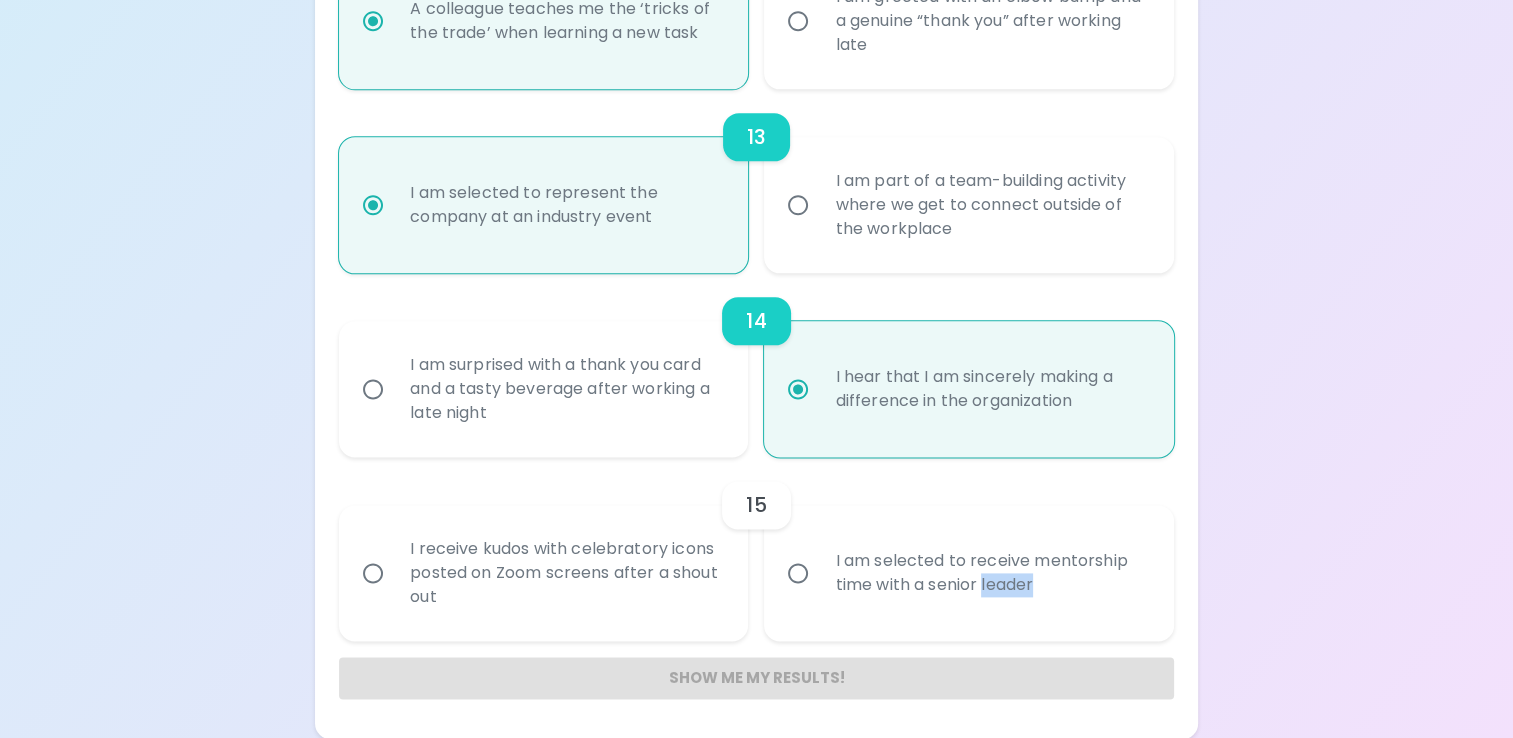 click on "Uncover Your Sparck Appreciation Style This quick quiz will help you determine your primary appreciation style in the workplace. Don’t overthink it, pick the option that fits you best. Let the fun begin! It is more meaningful to me at work when... 1 I receive a gift basket with all of my favorite things for my Workiversary I am recognized in a social media post celebrating a major accomplishment by my organization 2 I receive time brainstorming and sharing ideas with my peers  I am complimented for no apparent reason 3 Someone offers to cover for me while I’m away on vacation I am nominated to be on a special committee for a new initiative 4 I receive a giftcard to my favorite restaurant for my birthday I receive uninterrupted time with my manager to discuss goals and progress 5 I receive a thumbs up and an enthusiastic smile after knocking it out of the park I receive heartfelt praise for the specific work I’ve done 6 Someone really listens and truly cares about how I am feeling 7 8 9 10 11 12 13 14 15" at bounding box center [756, -870] 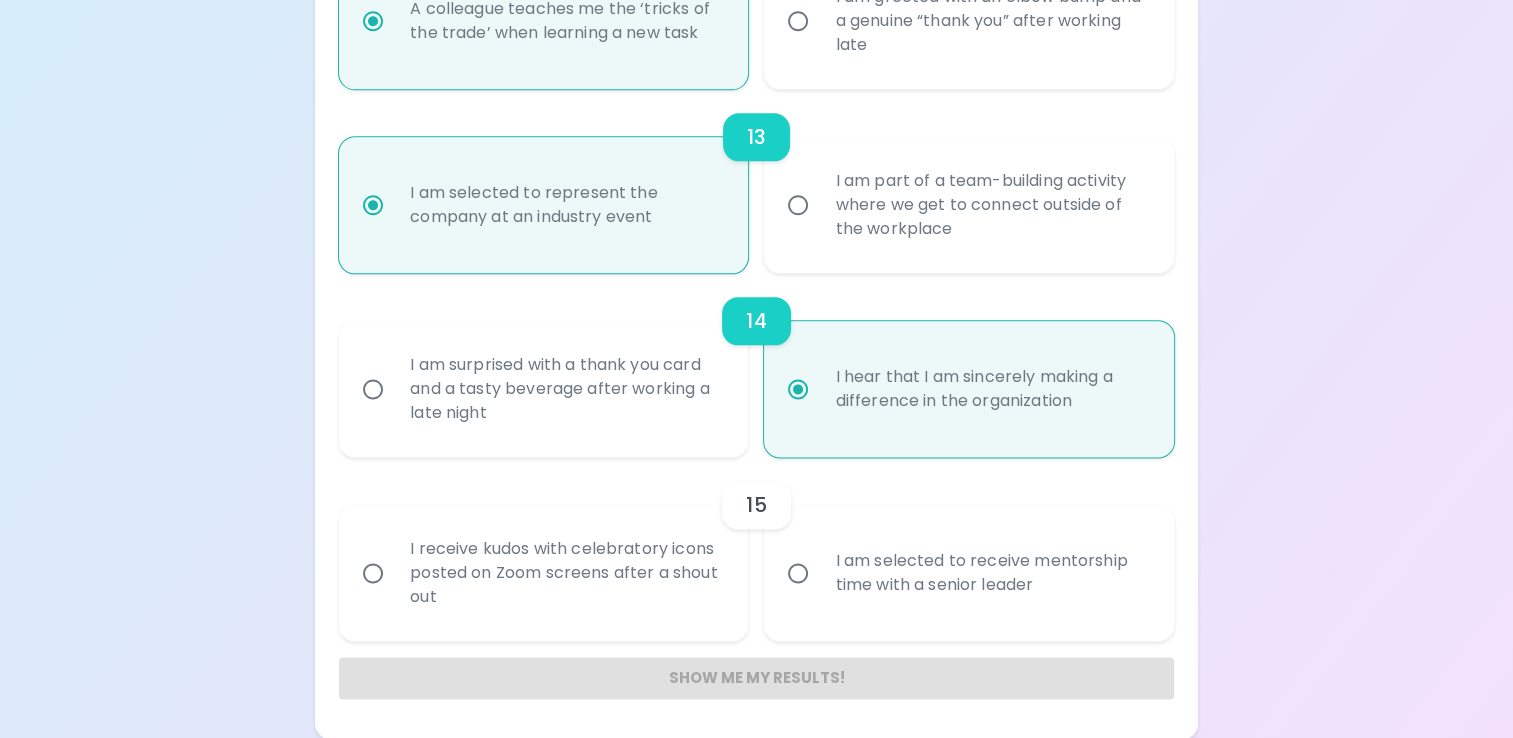 click on "I am selected to receive mentorship time with a senior leader" at bounding box center [990, 573] 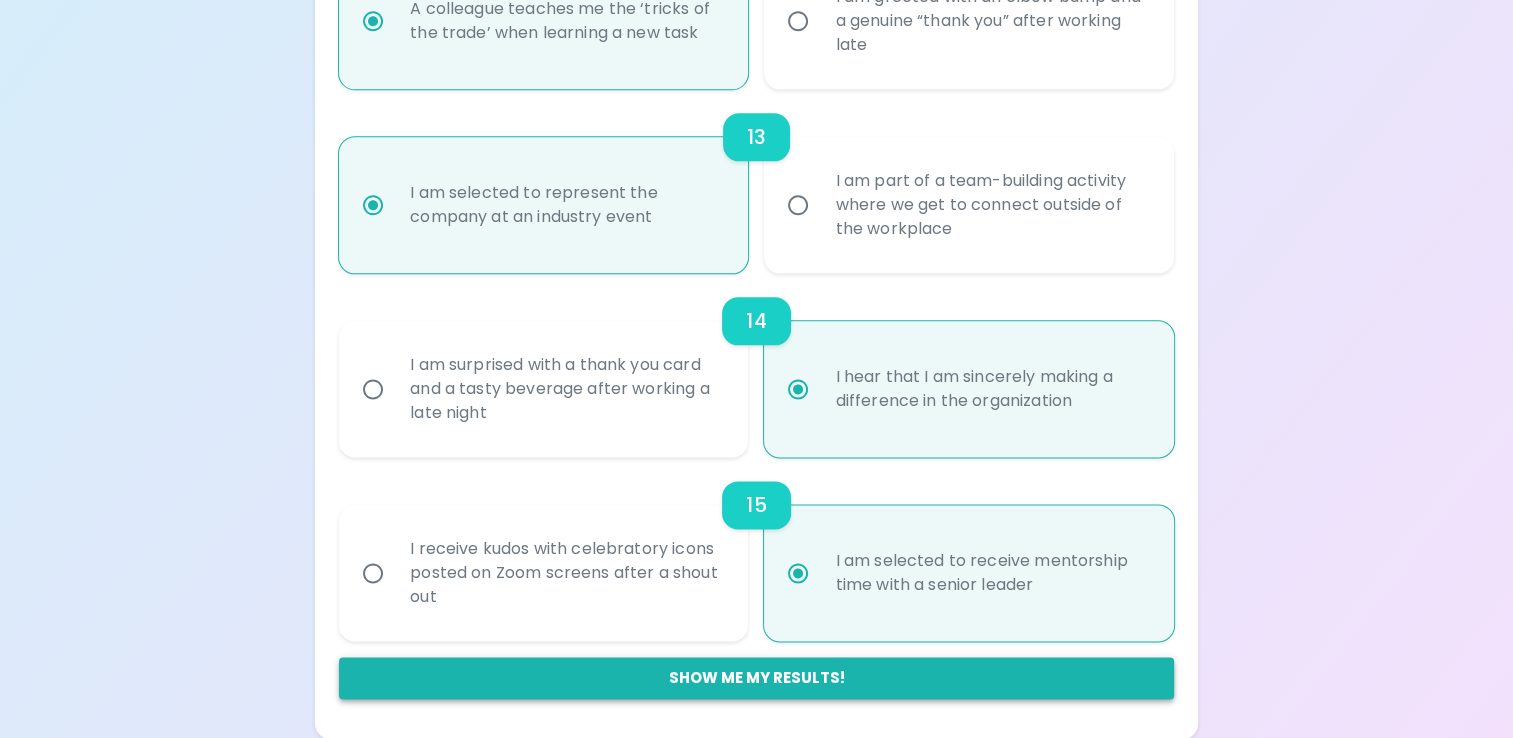 radio on "true" 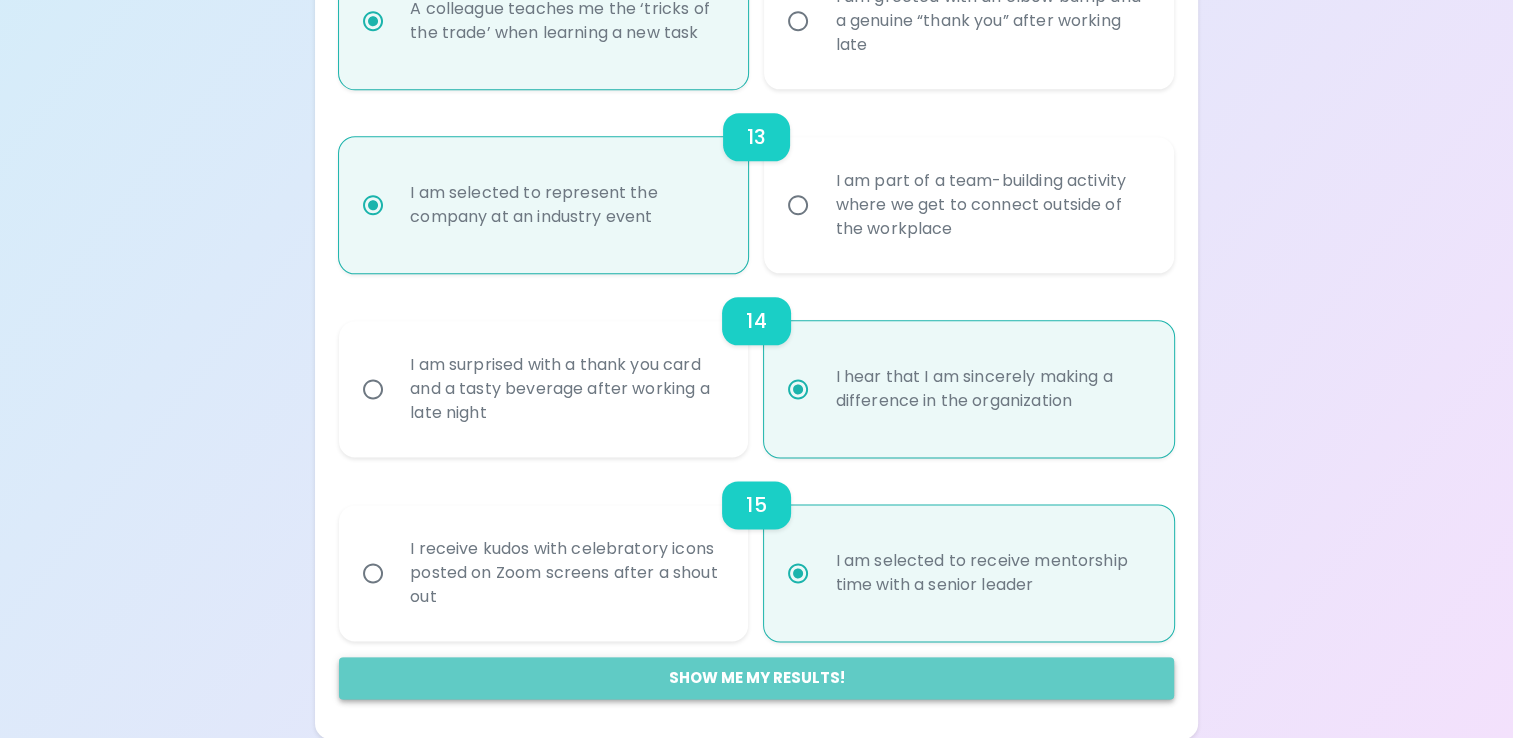 click on "Show me my results!" at bounding box center [756, 678] 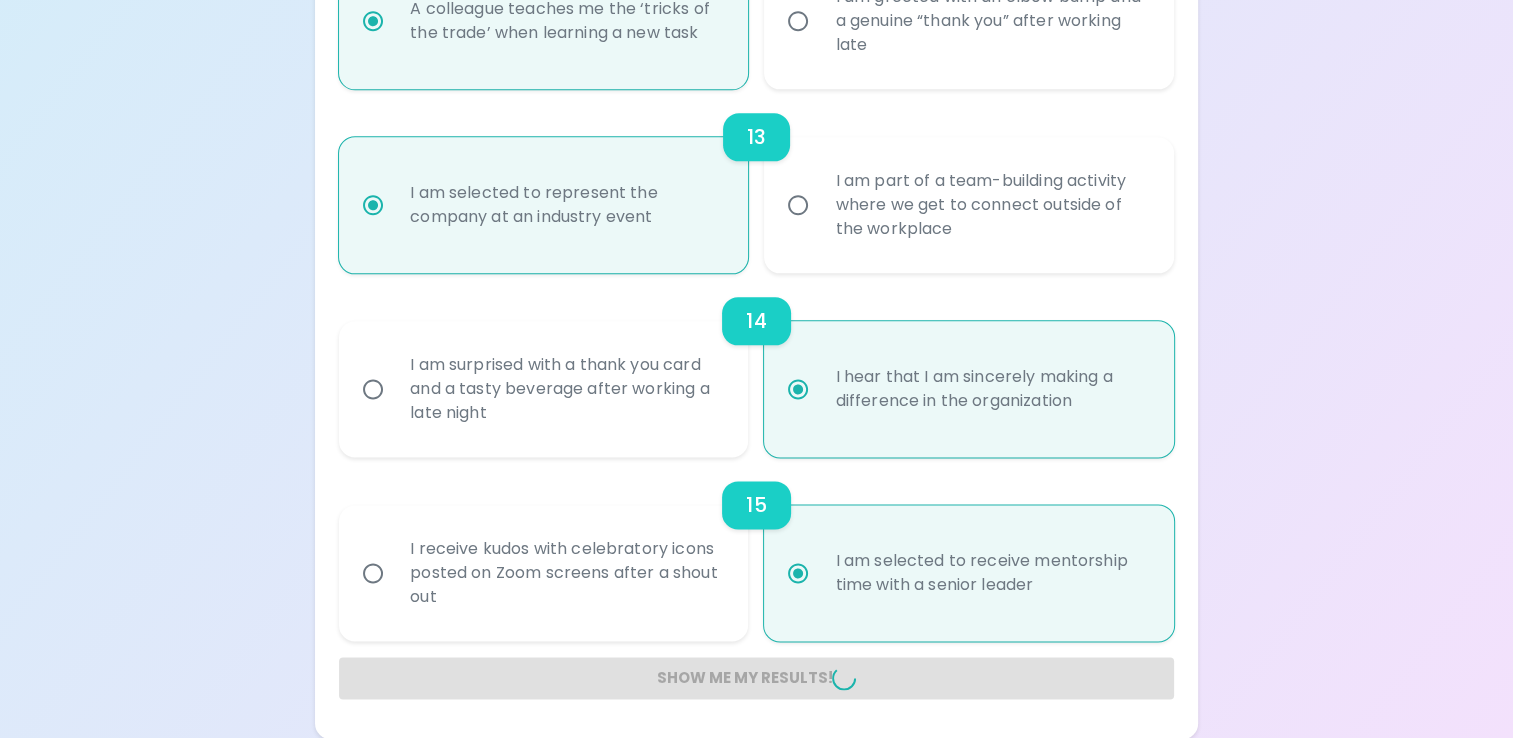 radio on "false" 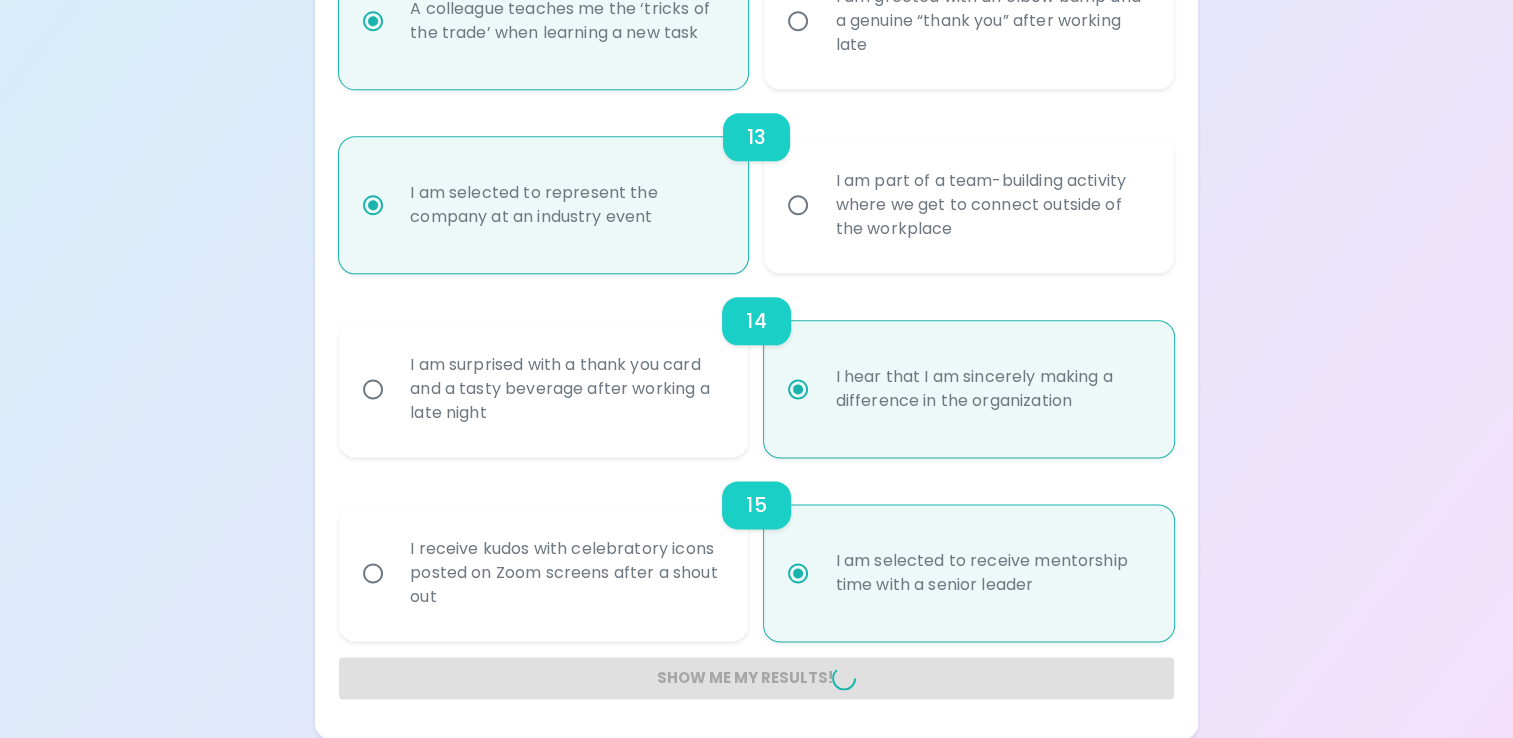 radio on "false" 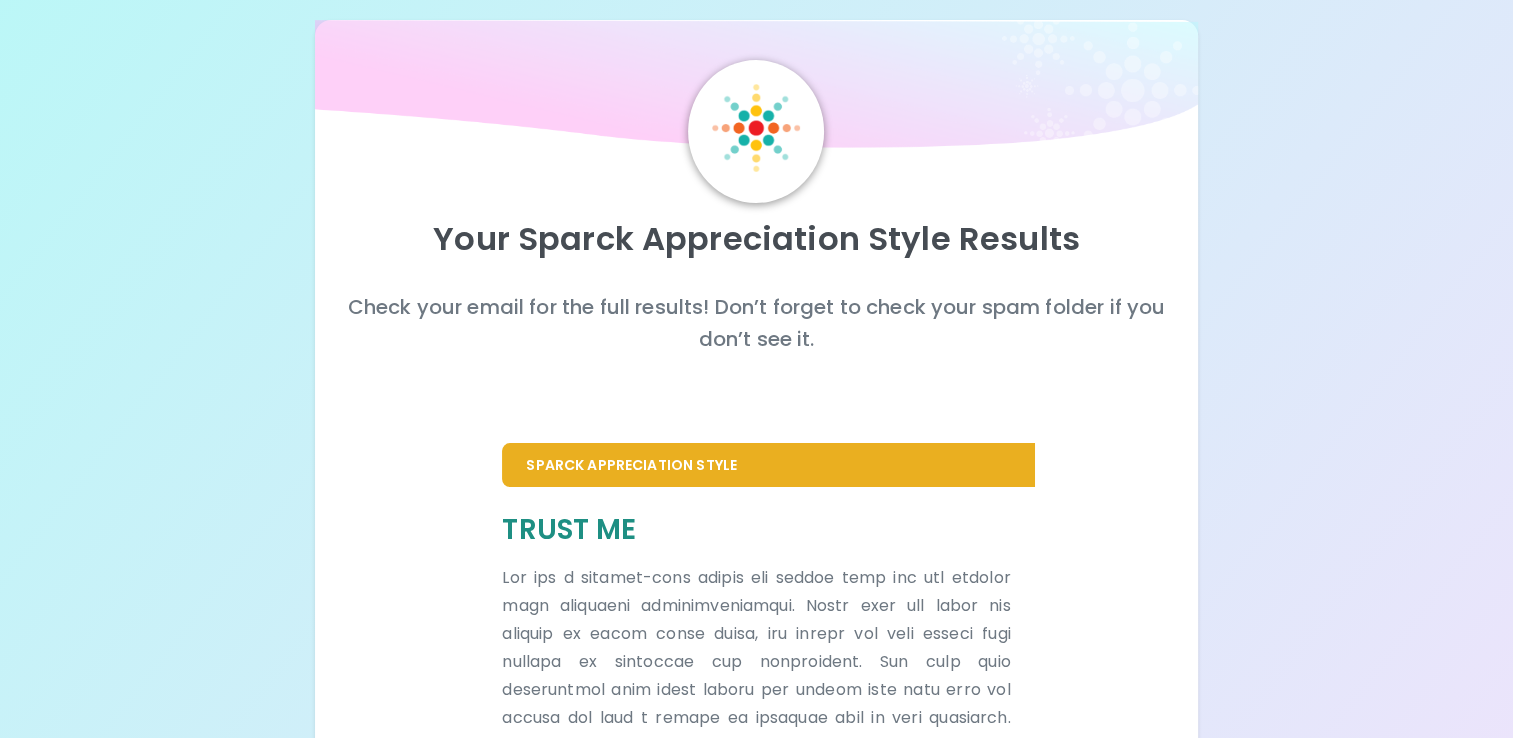 scroll, scrollTop: 0, scrollLeft: 0, axis: both 